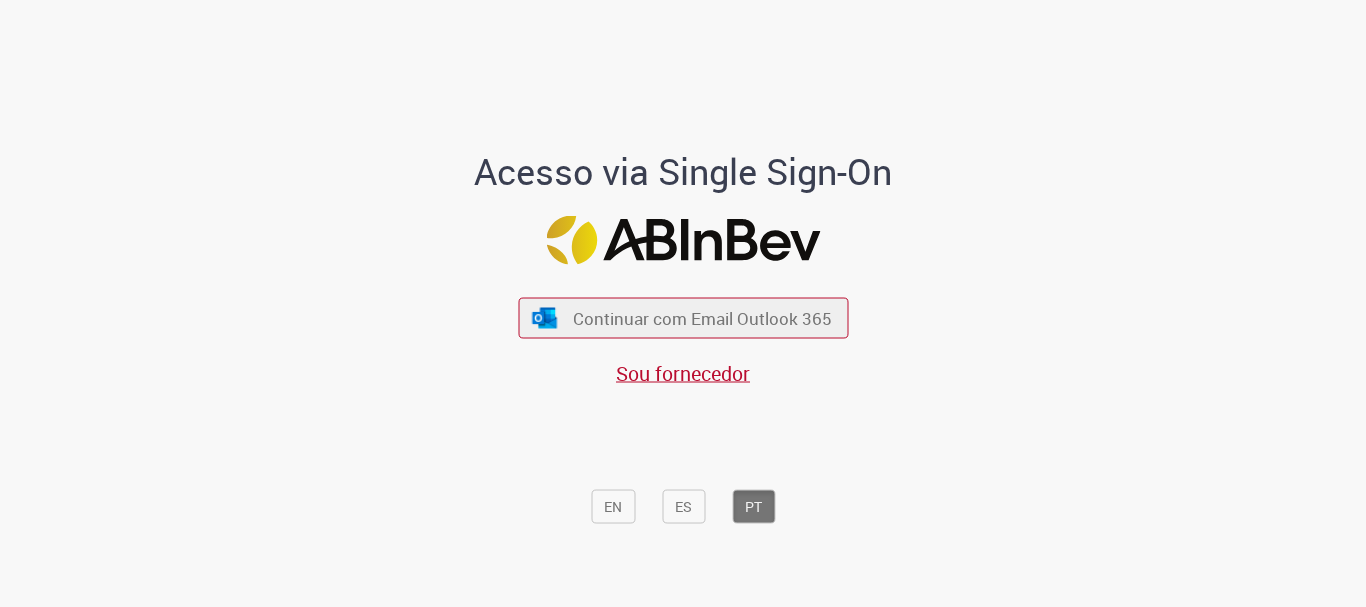scroll, scrollTop: 0, scrollLeft: 0, axis: both 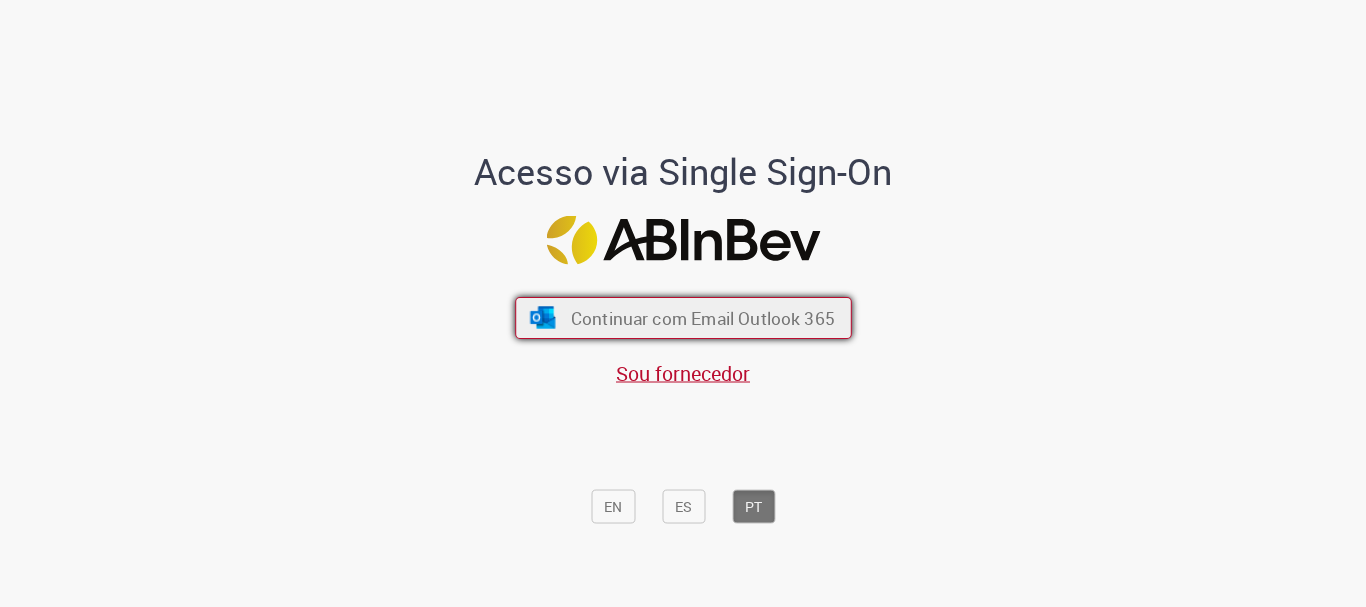 click on "Continuar com Email Outlook 365" at bounding box center [702, 318] 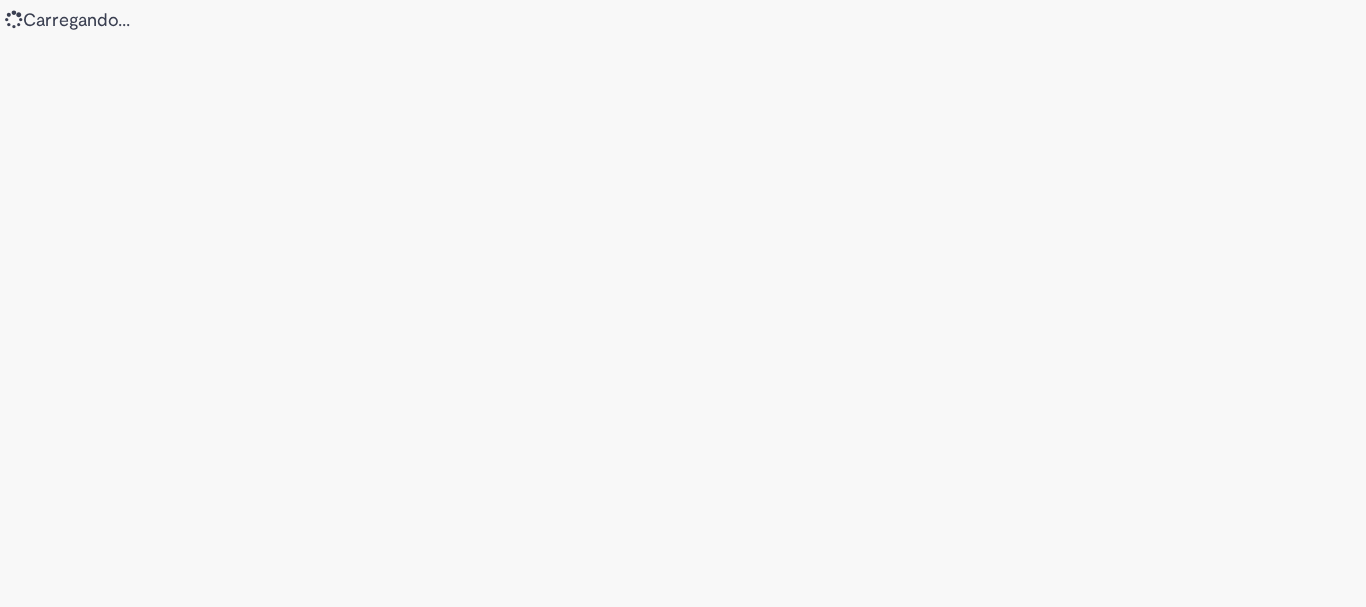 scroll, scrollTop: 0, scrollLeft: 0, axis: both 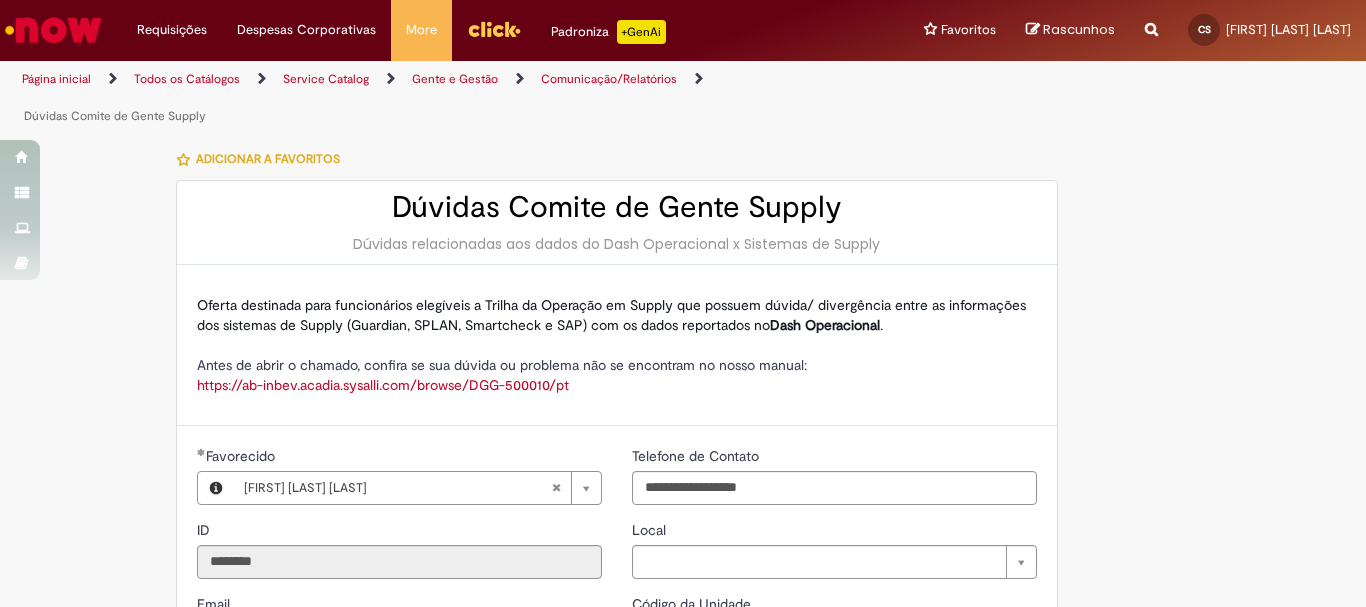 type on "**********" 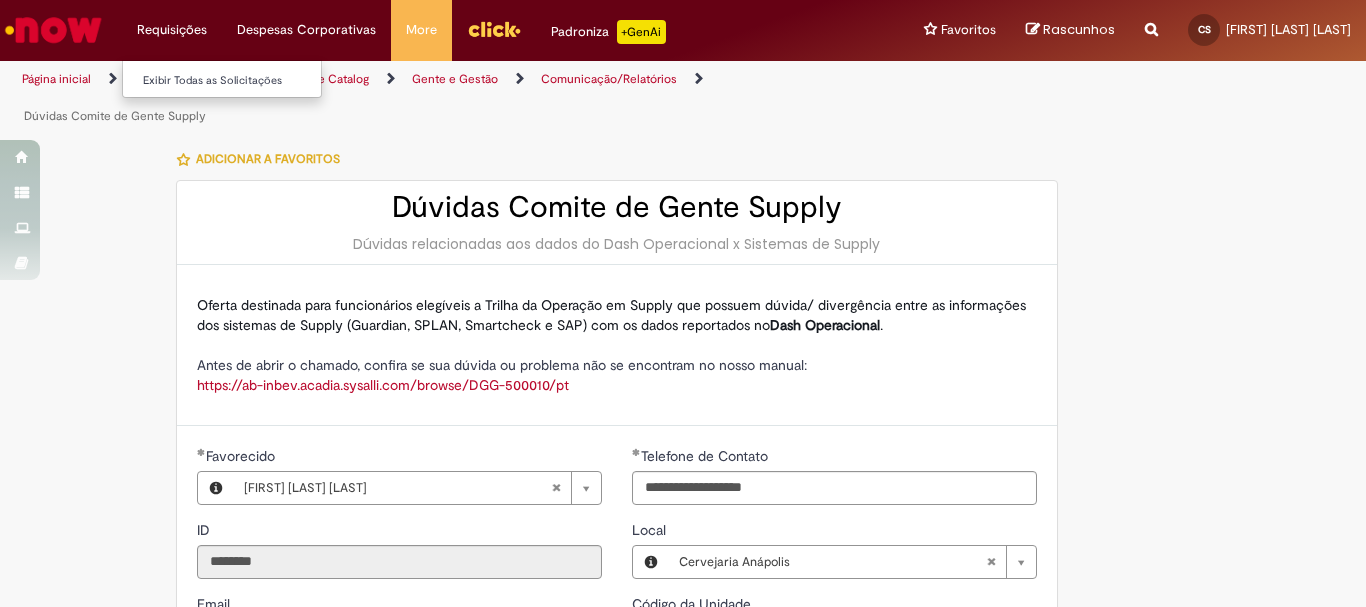 click on "Requisições
Exibir Todas as Solicitações" at bounding box center [172, 30] 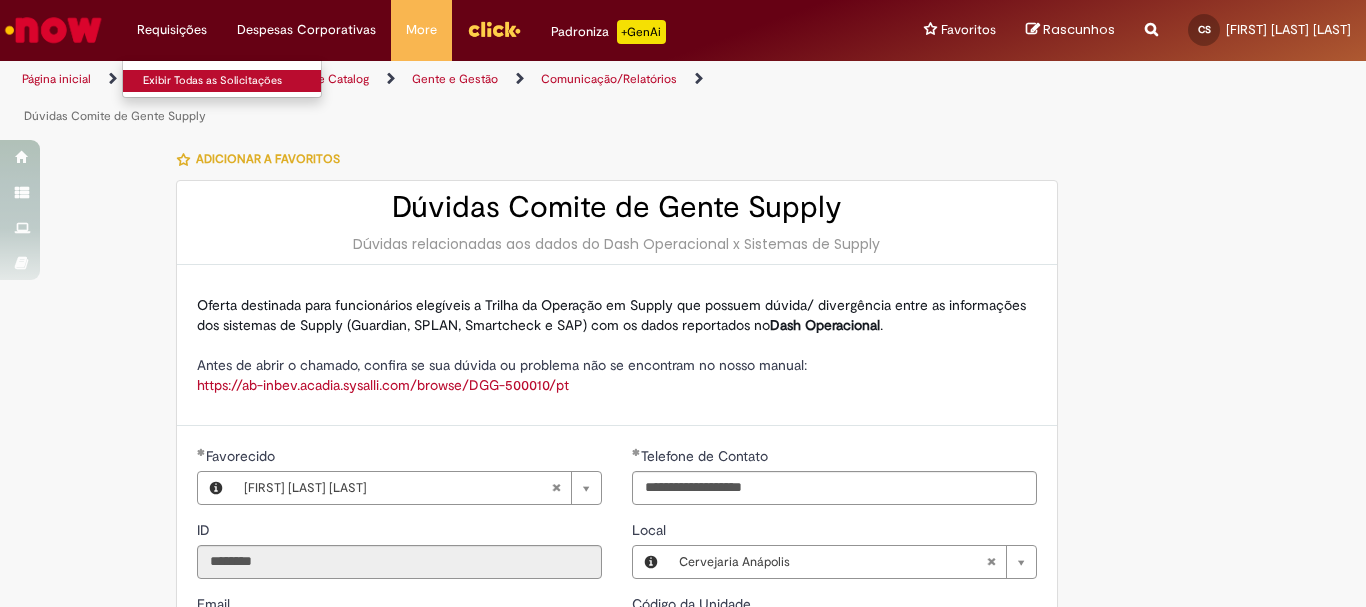click on "Exibir Todas as Solicitações" at bounding box center [233, 81] 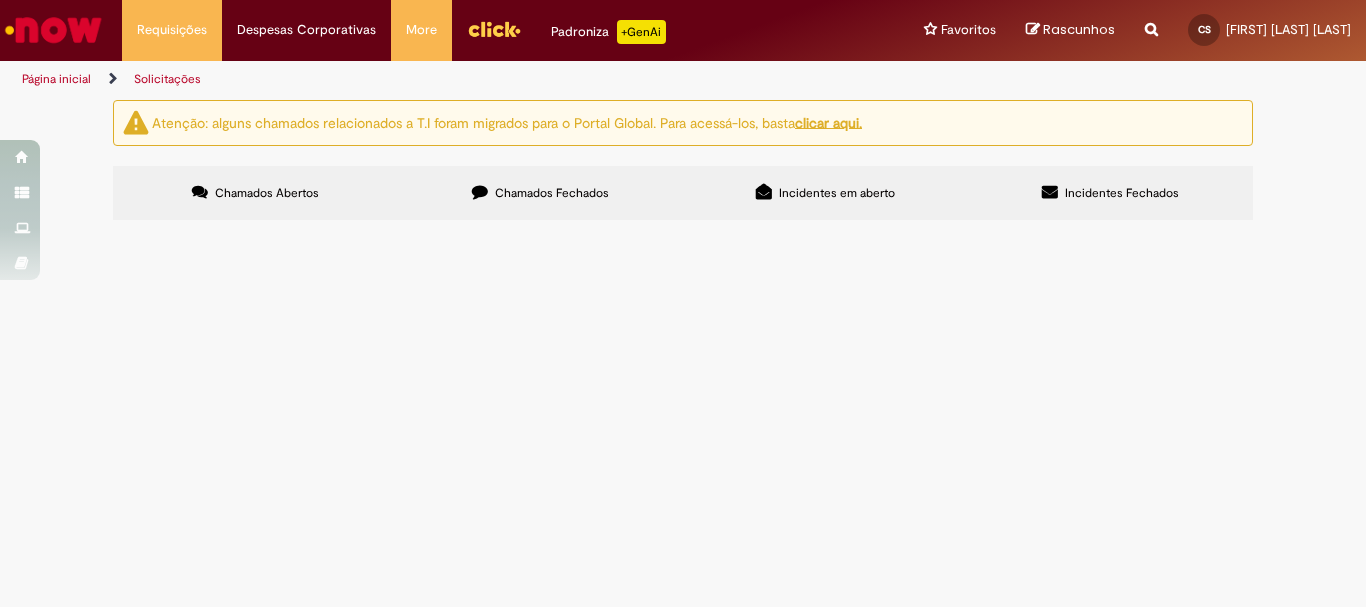 click on "Chamados Fechados" at bounding box center (540, 193) 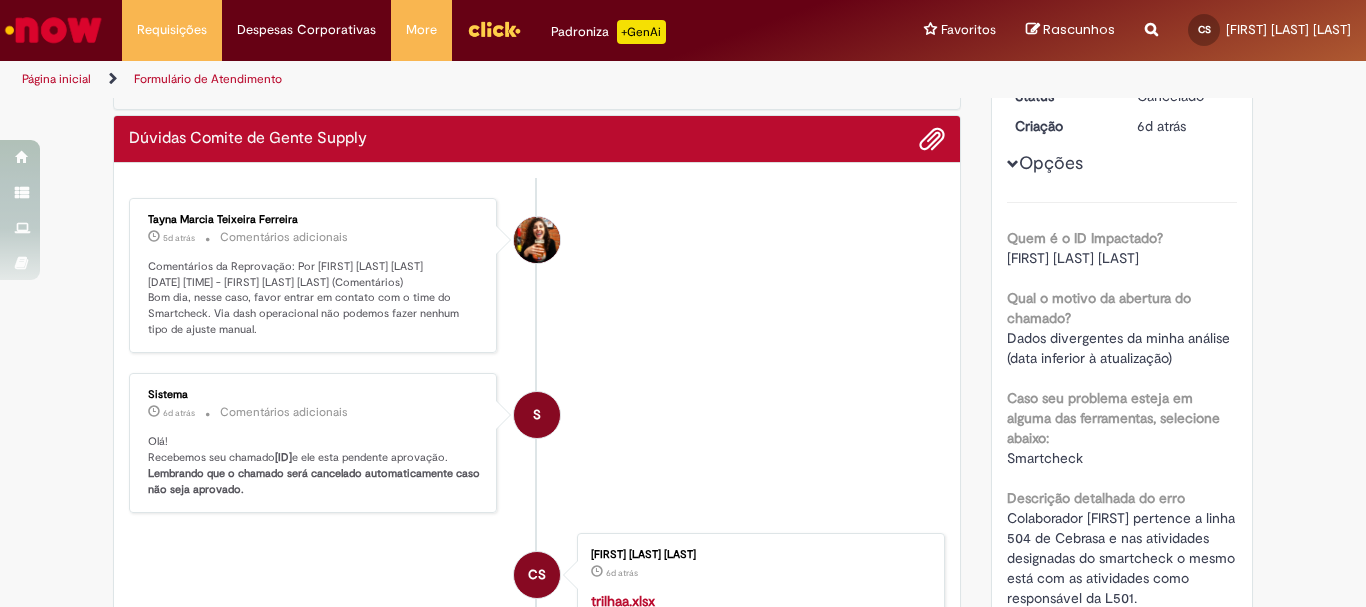 scroll, scrollTop: 0, scrollLeft: 0, axis: both 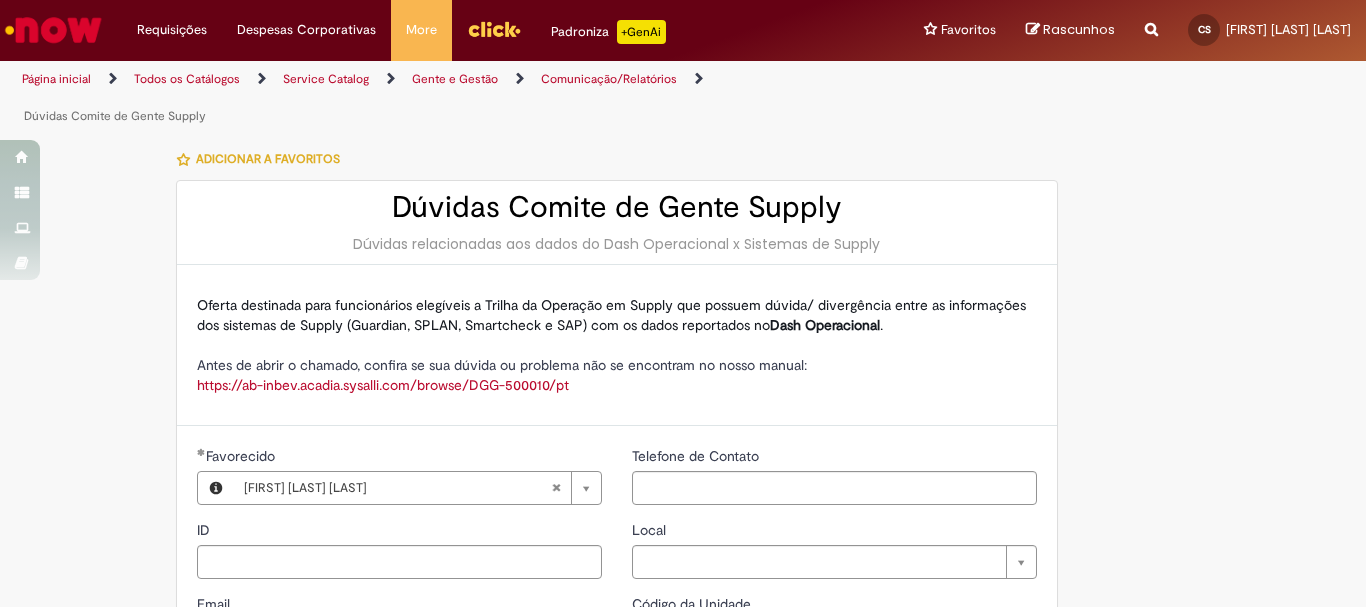 type on "********" 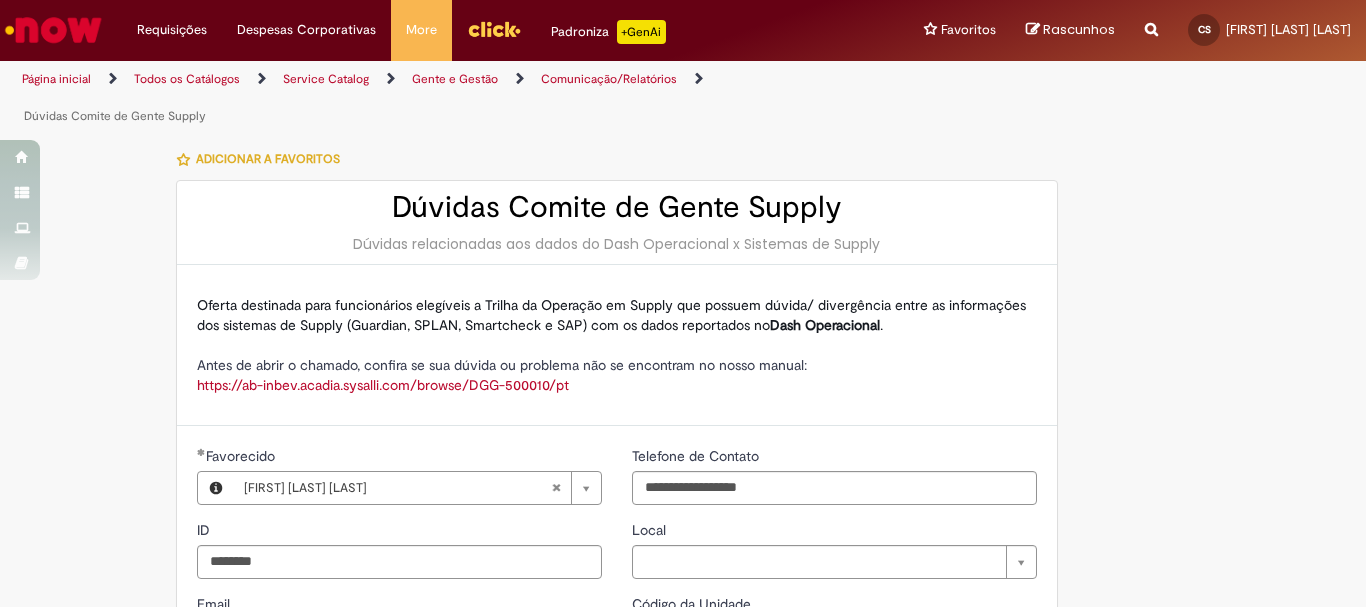type on "**********" 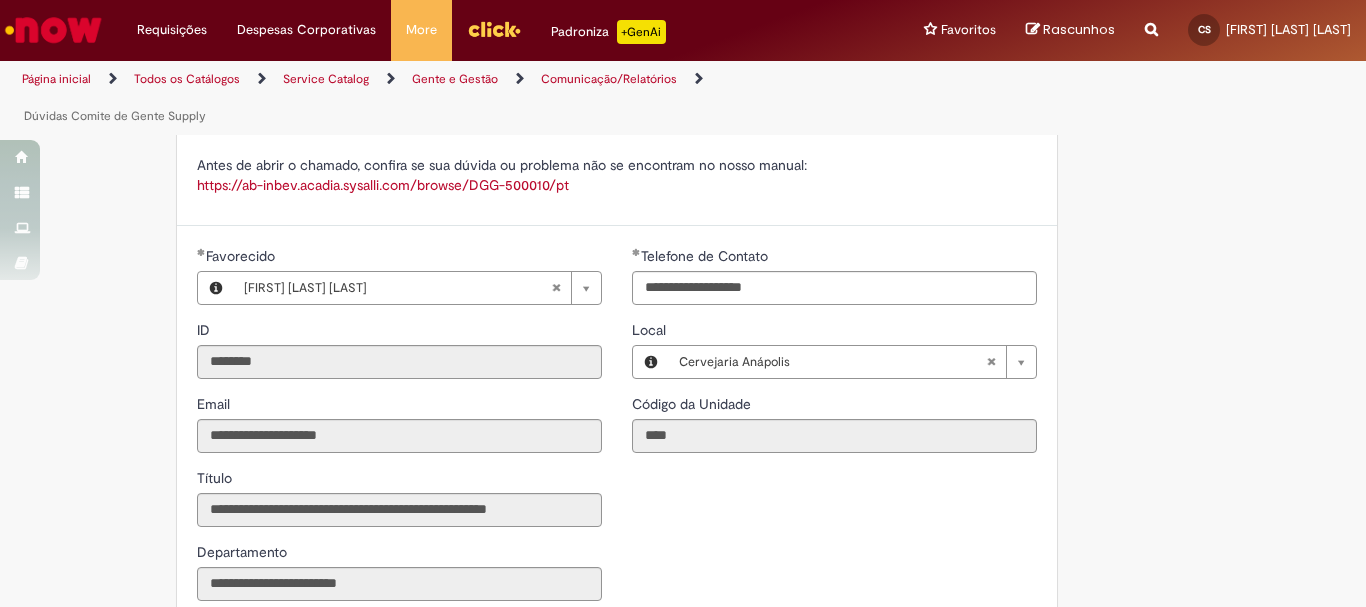scroll, scrollTop: 500, scrollLeft: 0, axis: vertical 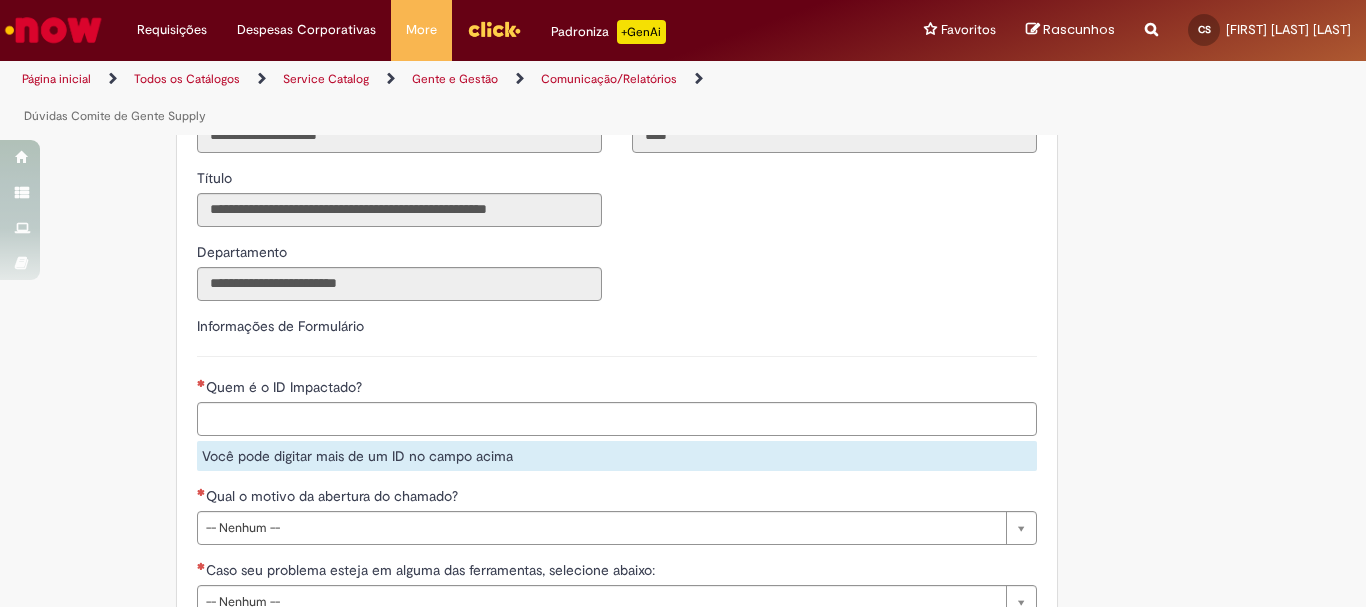 click on "Quem é o ID Impactado?" at bounding box center [659, 419] 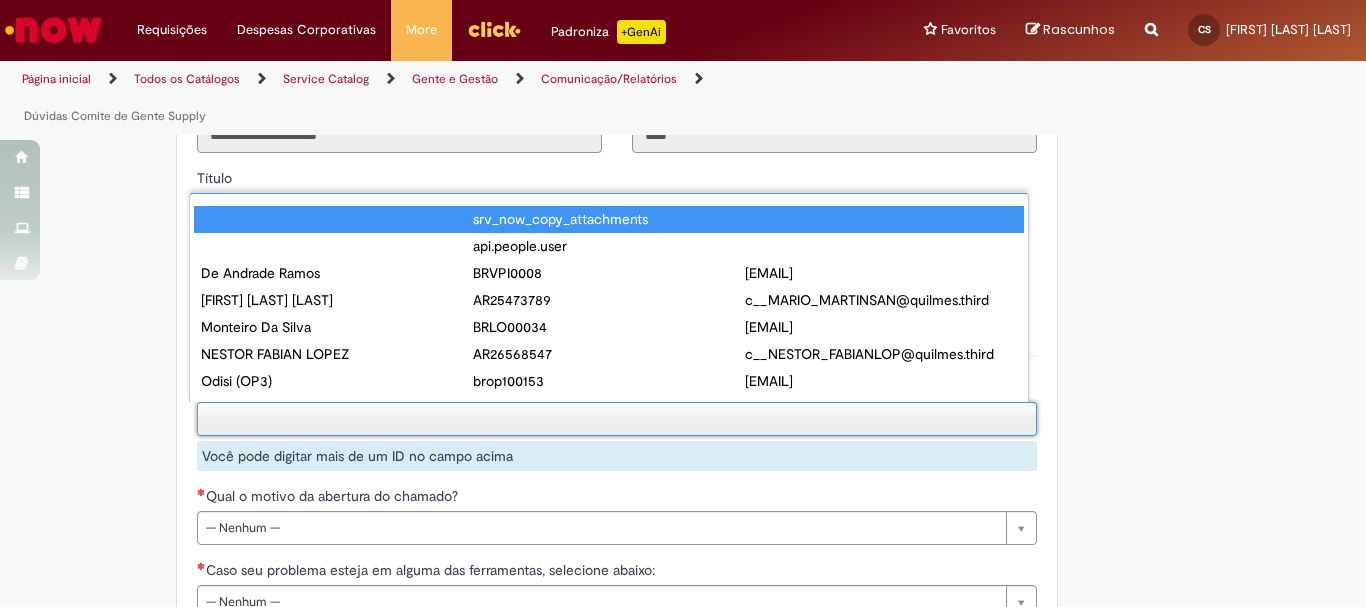 paste on "********" 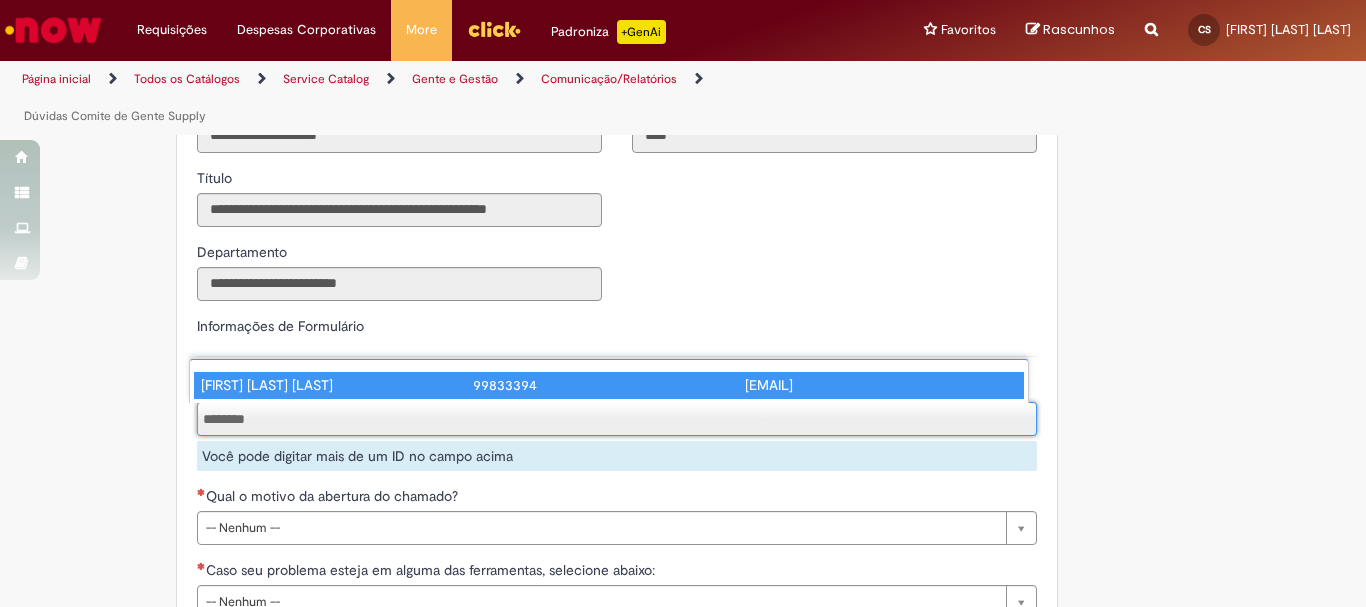 type on "********" 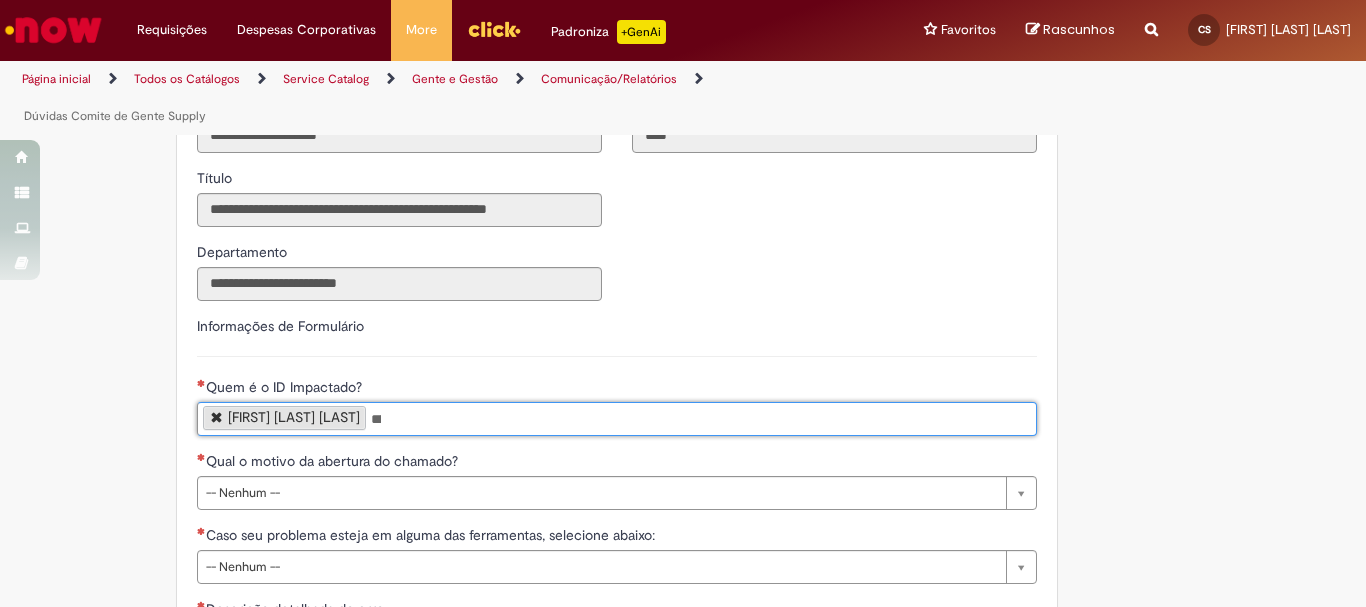 type 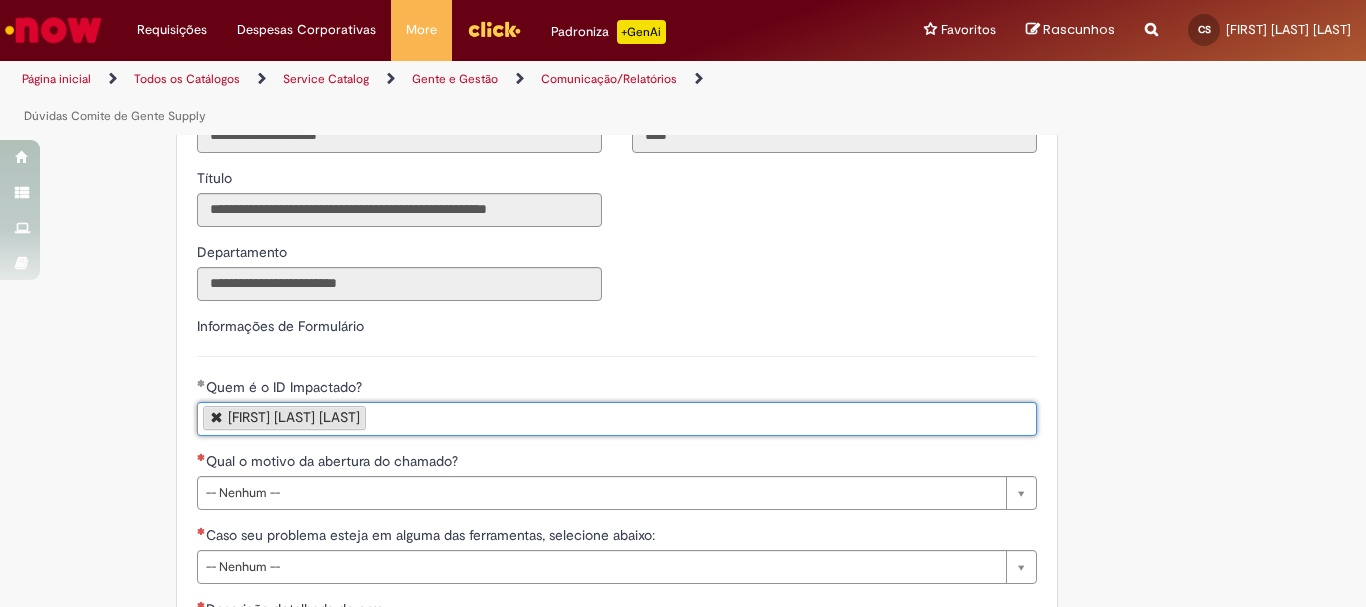 scroll, scrollTop: 700, scrollLeft: 0, axis: vertical 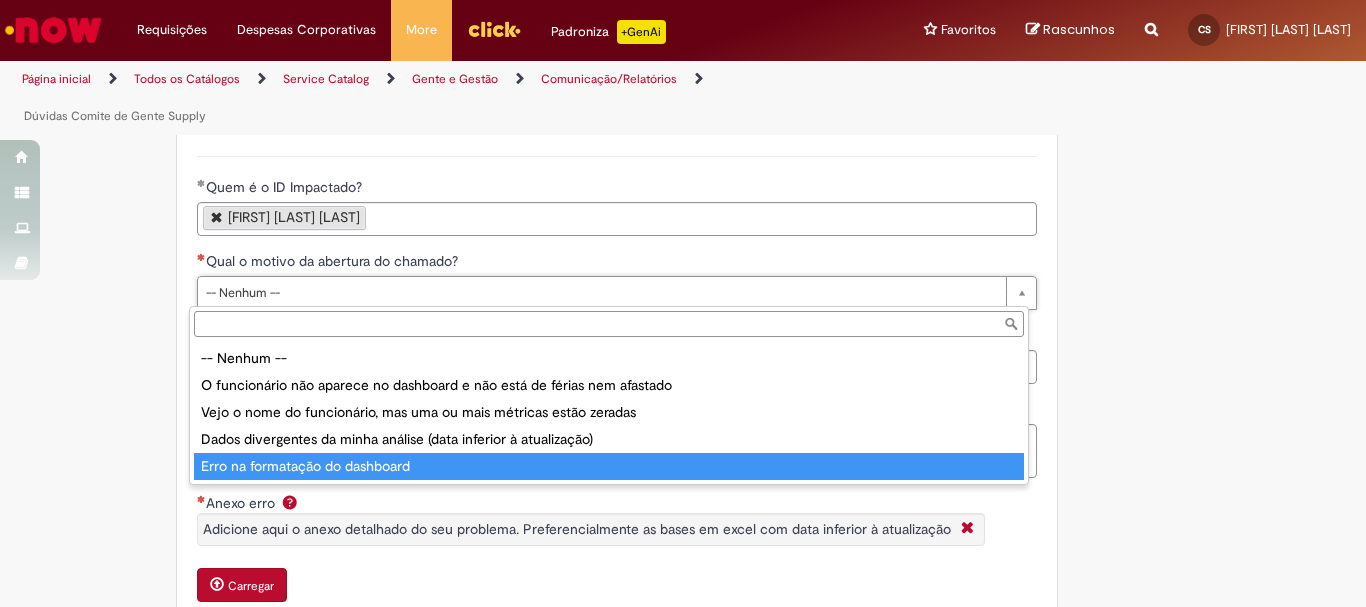 type on "**********" 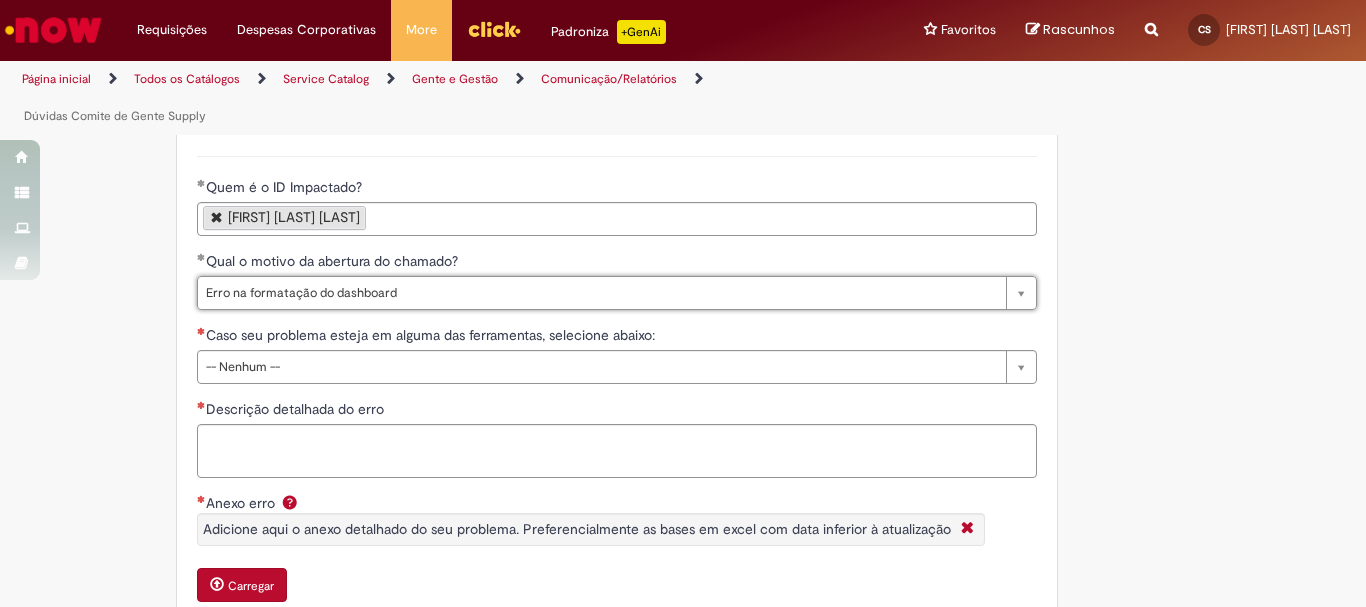 click on "*Dúvidas Comite de Gente Supply *
Dúvidas relacionadas aos dados do Dash Operacional x Sistemas de Supply
Oferta destinada para funcionários elegíveis a Trilha da Operação em Supply que possuem dúvida/ divergência entre as informações dos sistemas de Supply (Guardian, SPLAN, Smartcheck e SAP) com os dados reportados no  Dash Operacional . Antes de abrir o chamado, confira se sua dúvida ou problema não se encontram no nosso manual:  https://ab-inbev.acadia.sysalli.com/browse/DGG-500010/pt
Favorecido     [FIRST] [LAST] [LAST]             Favorecido                     ID [ID] Email [EMAIL] Título [TEXT] Departamento [TEXT] Telefone de Contato [TEXT] Country Code" at bounding box center (585, 152) 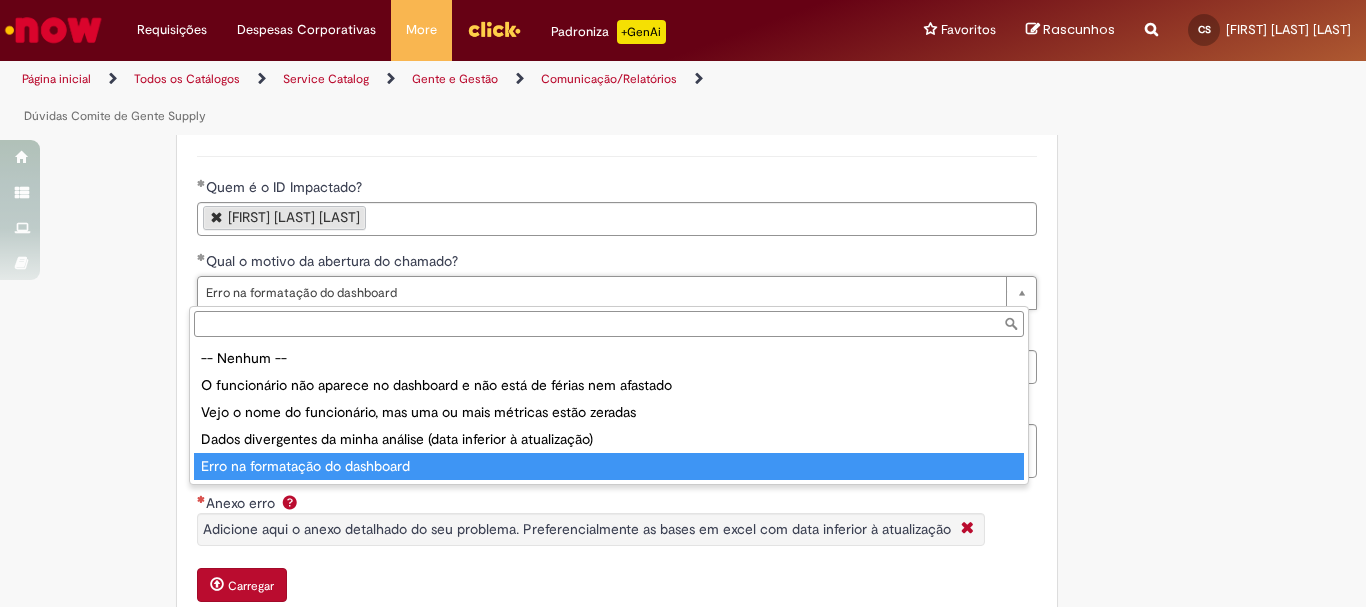 type on "**********" 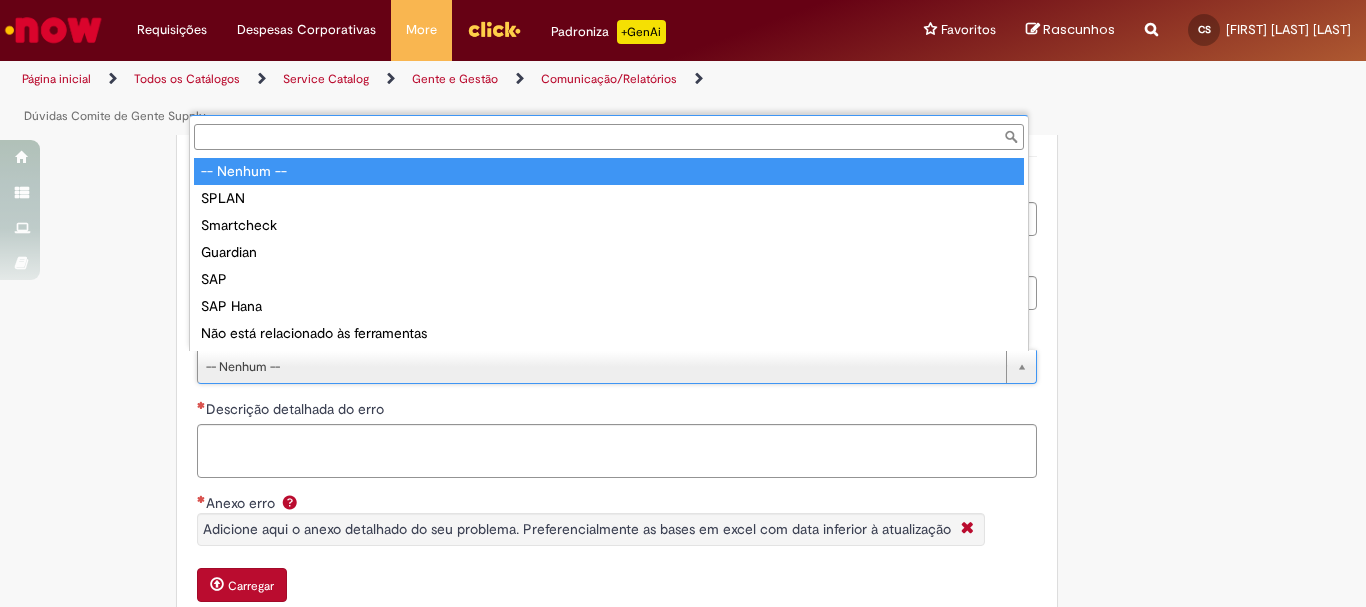scroll, scrollTop: 0, scrollLeft: 0, axis: both 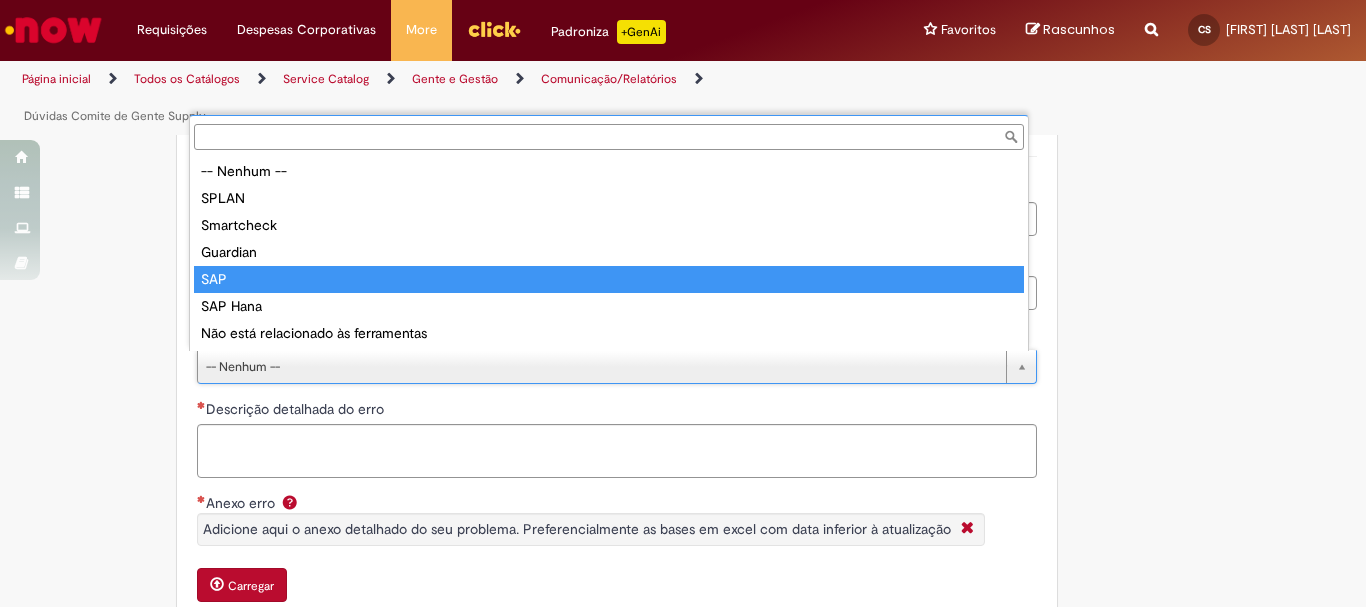 type on "***" 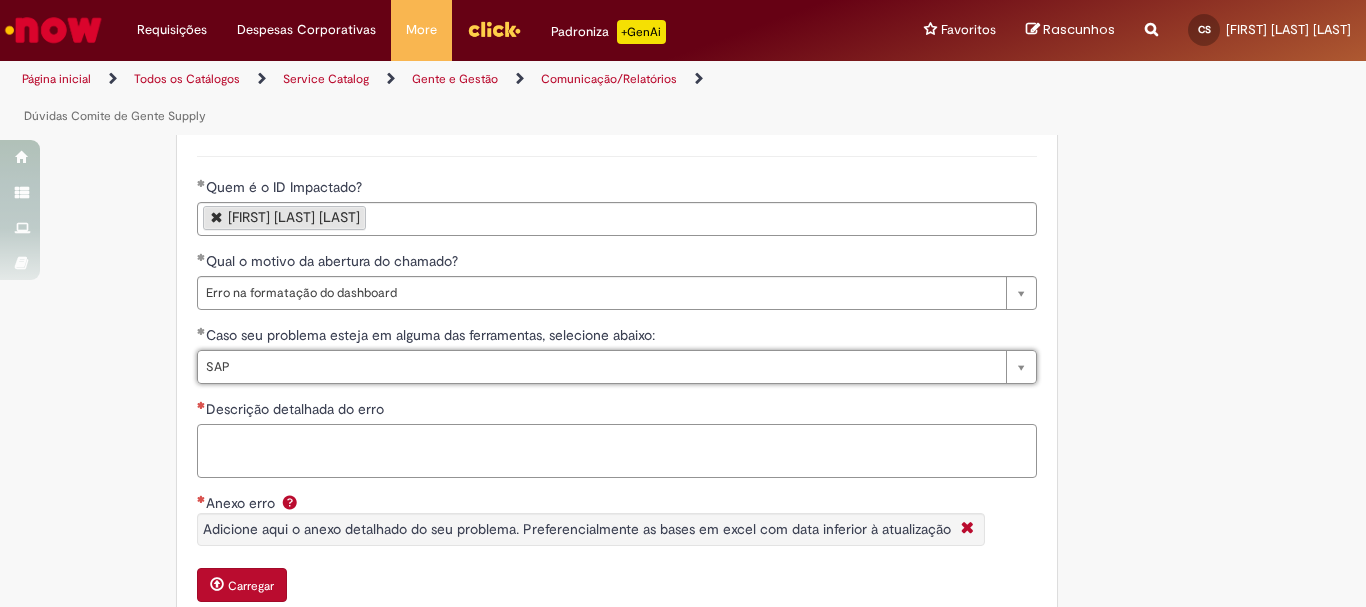 click on "Descrição detalhada do erro" at bounding box center (617, 451) 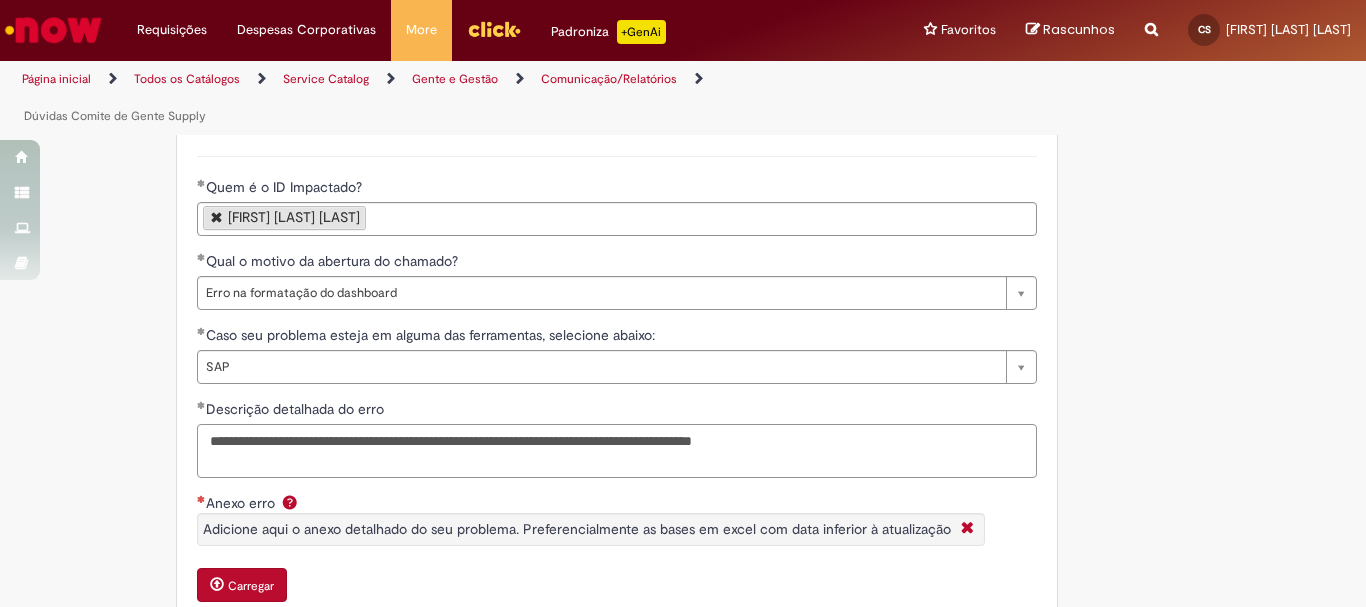 scroll, scrollTop: 800, scrollLeft: 0, axis: vertical 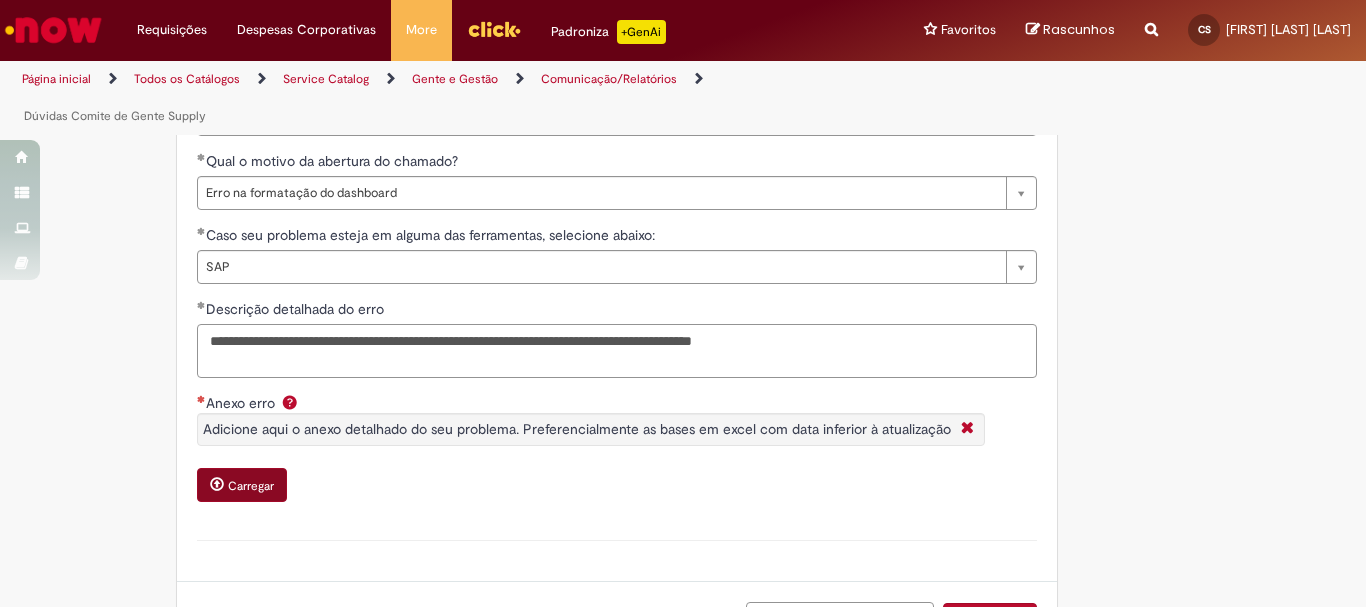 type on "**********" 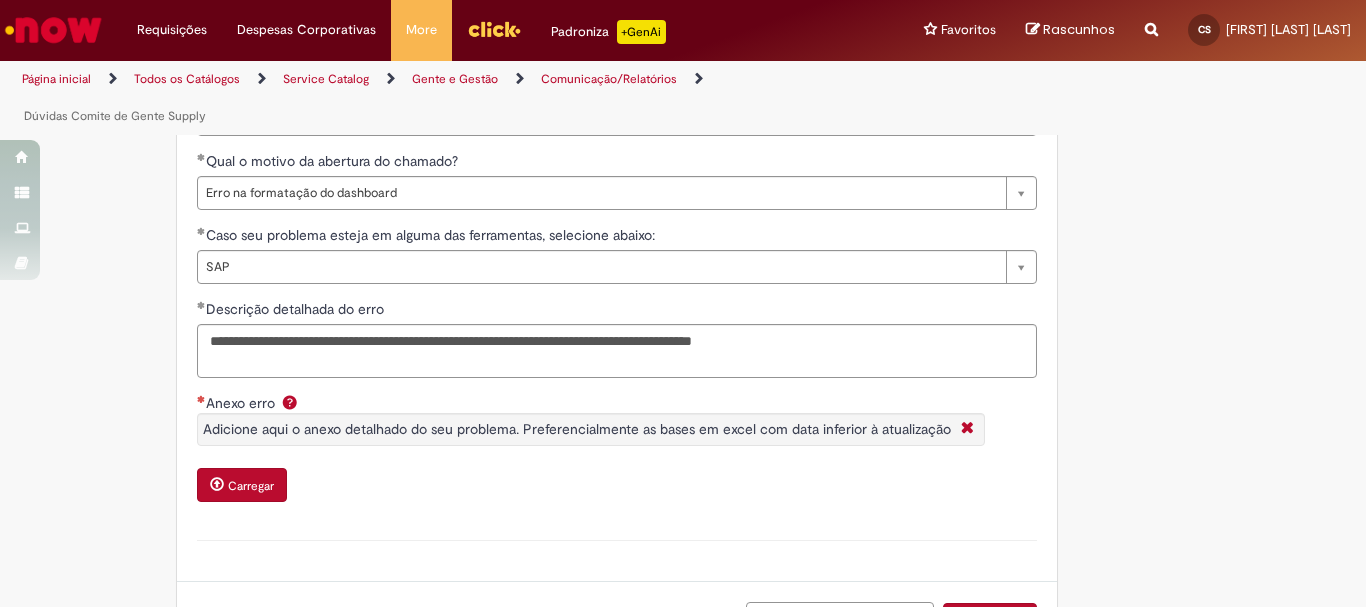 click on "Carregar" at bounding box center (242, 485) 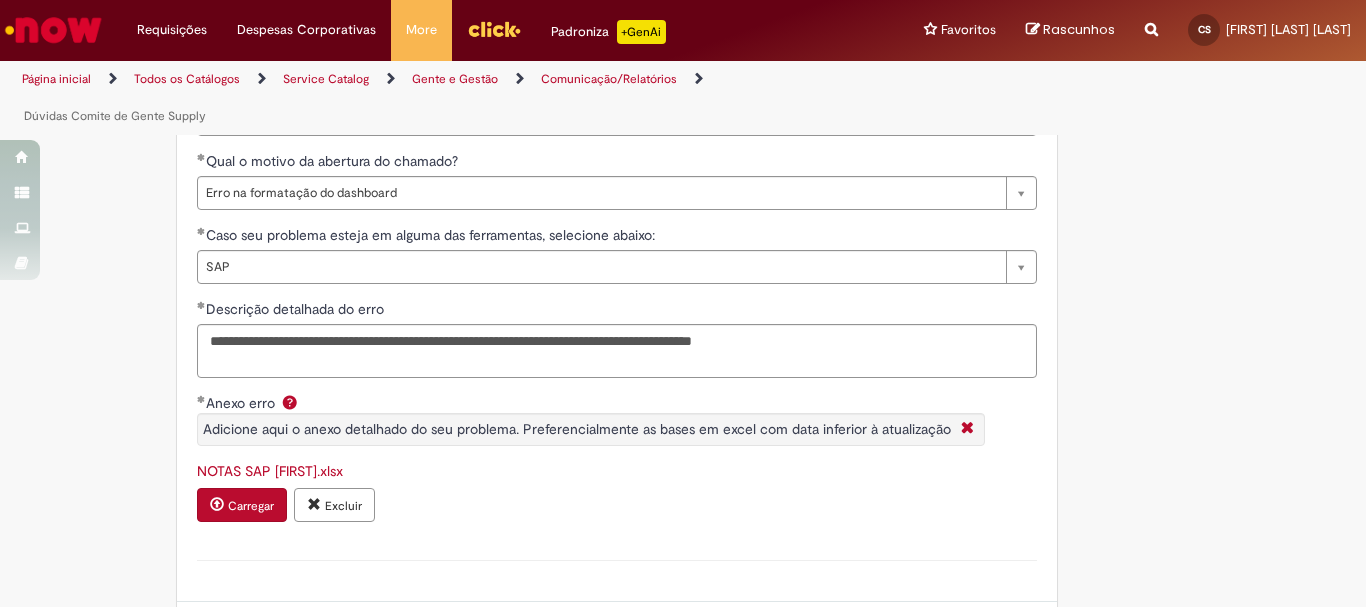 scroll, scrollTop: 900, scrollLeft: 0, axis: vertical 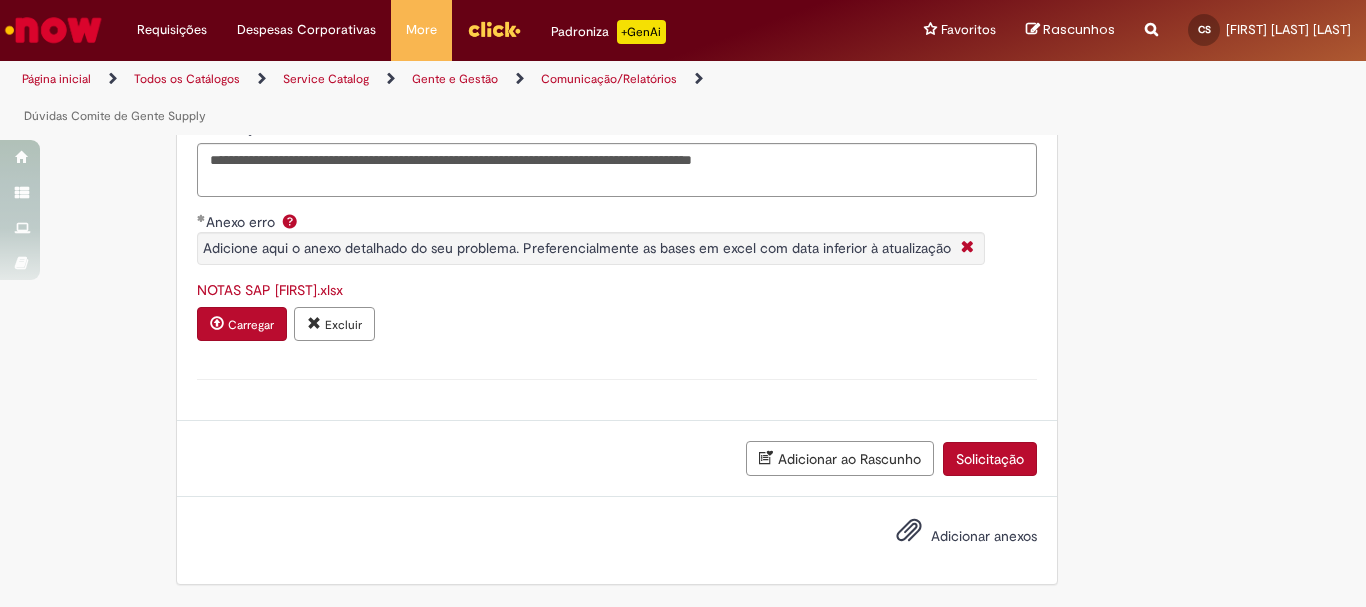 click on "Solicitação" at bounding box center (990, 459) 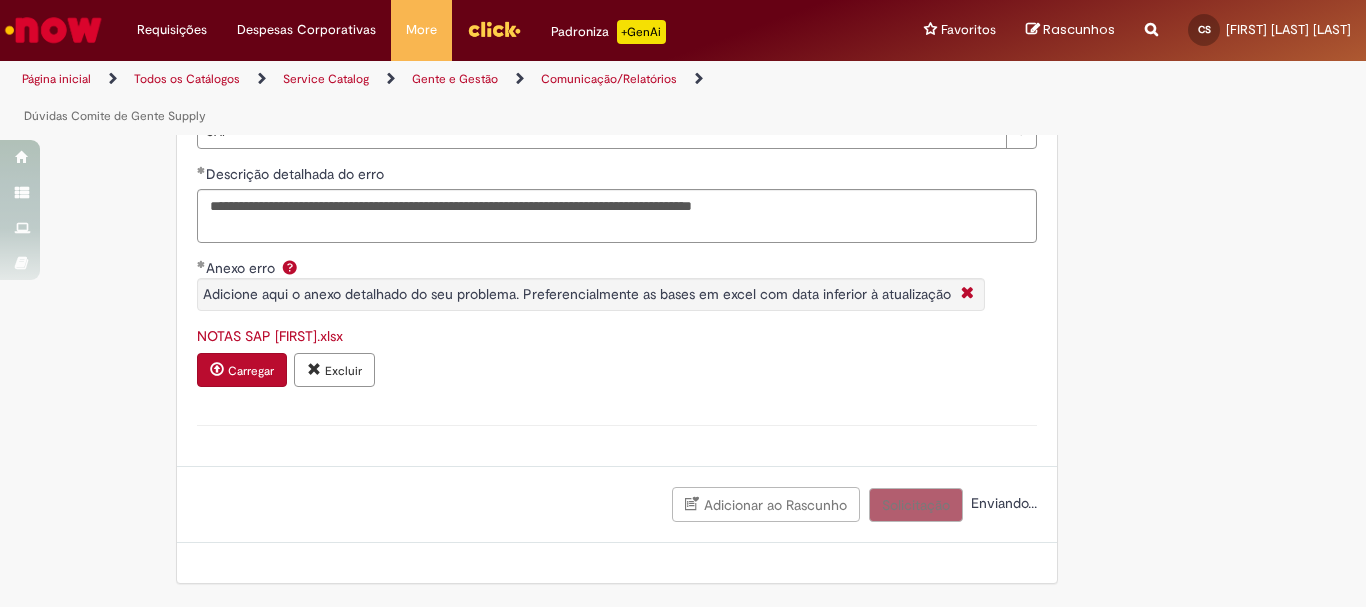 scroll, scrollTop: 935, scrollLeft: 0, axis: vertical 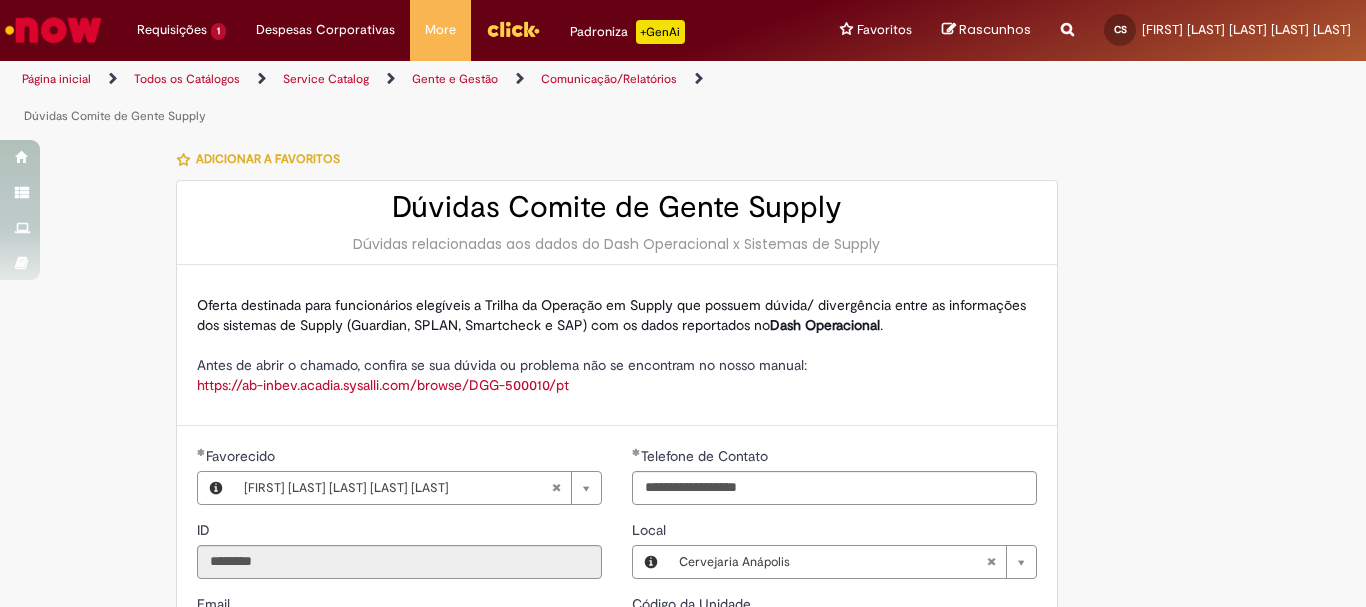 type on "**********" 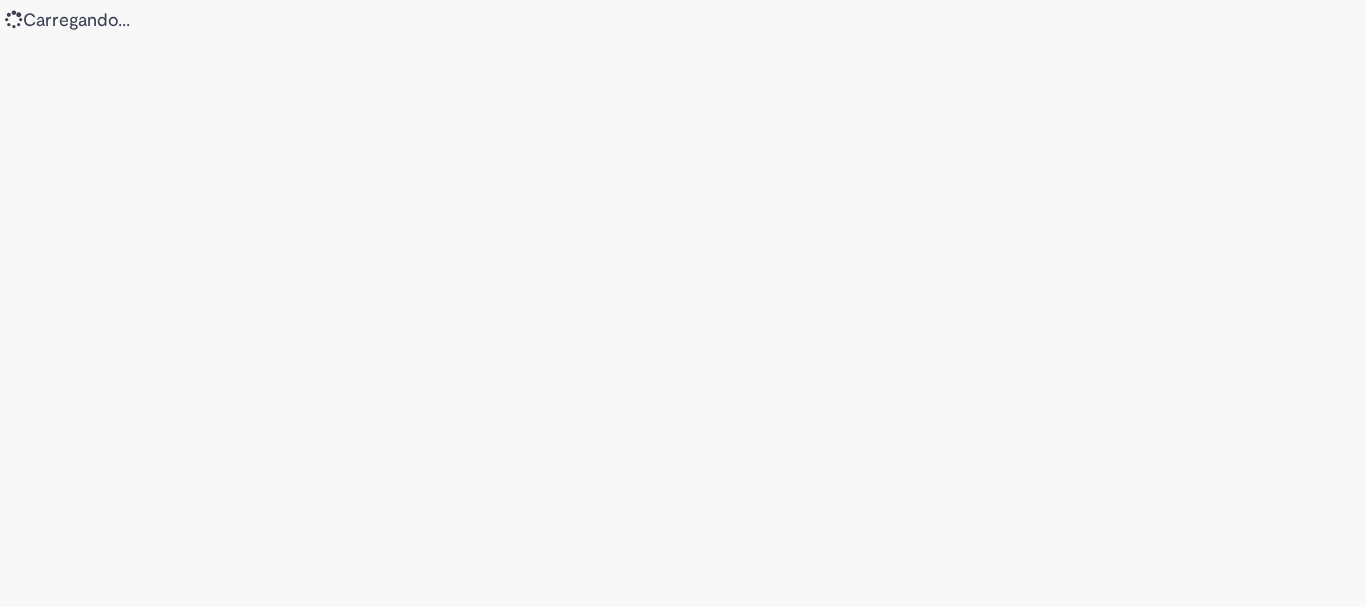 scroll, scrollTop: 0, scrollLeft: 0, axis: both 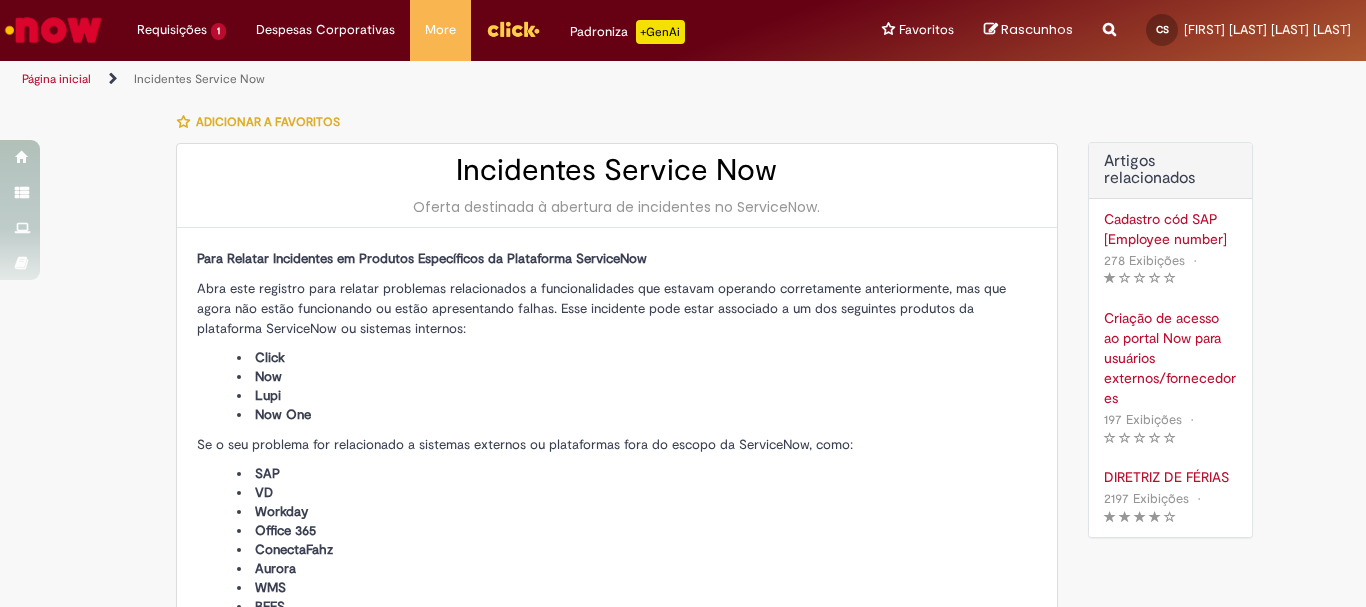 type on "**********" 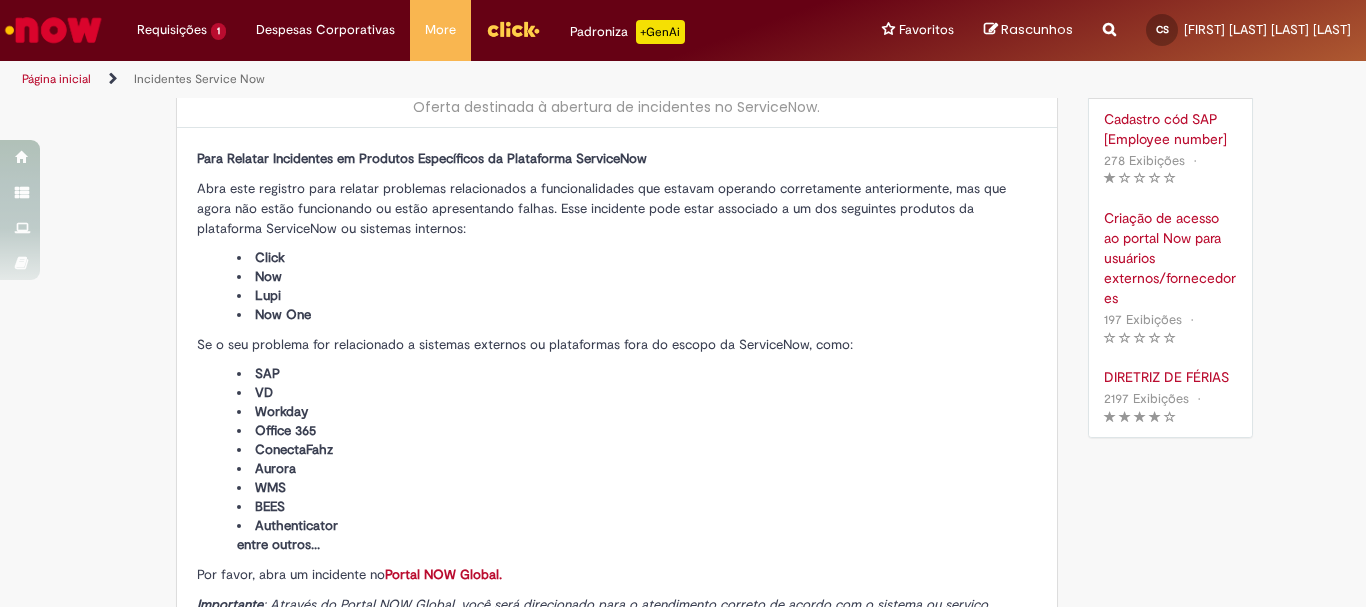 scroll, scrollTop: 0, scrollLeft: 0, axis: both 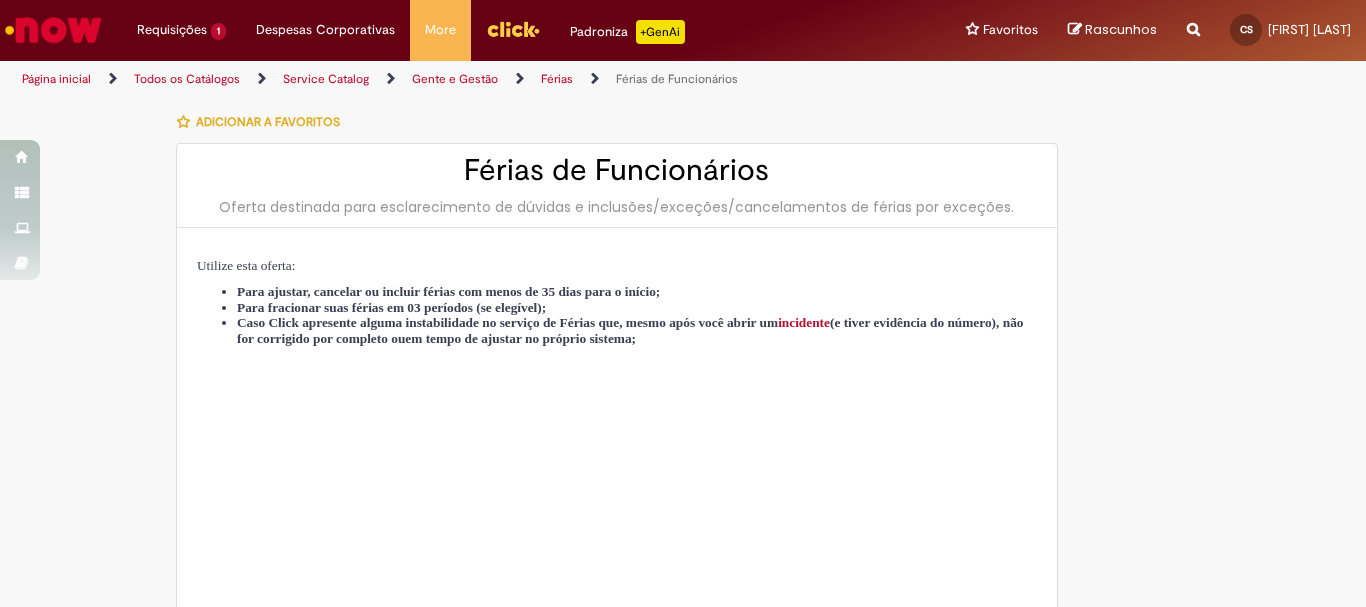 type on "********" 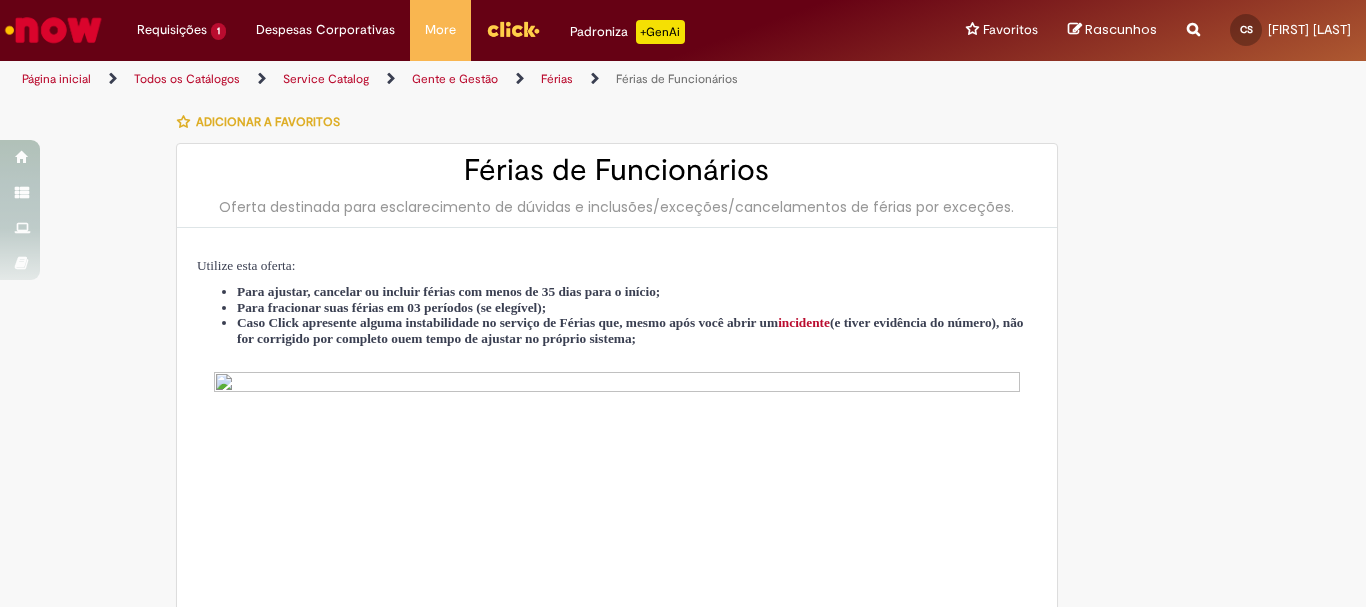 type on "**********" 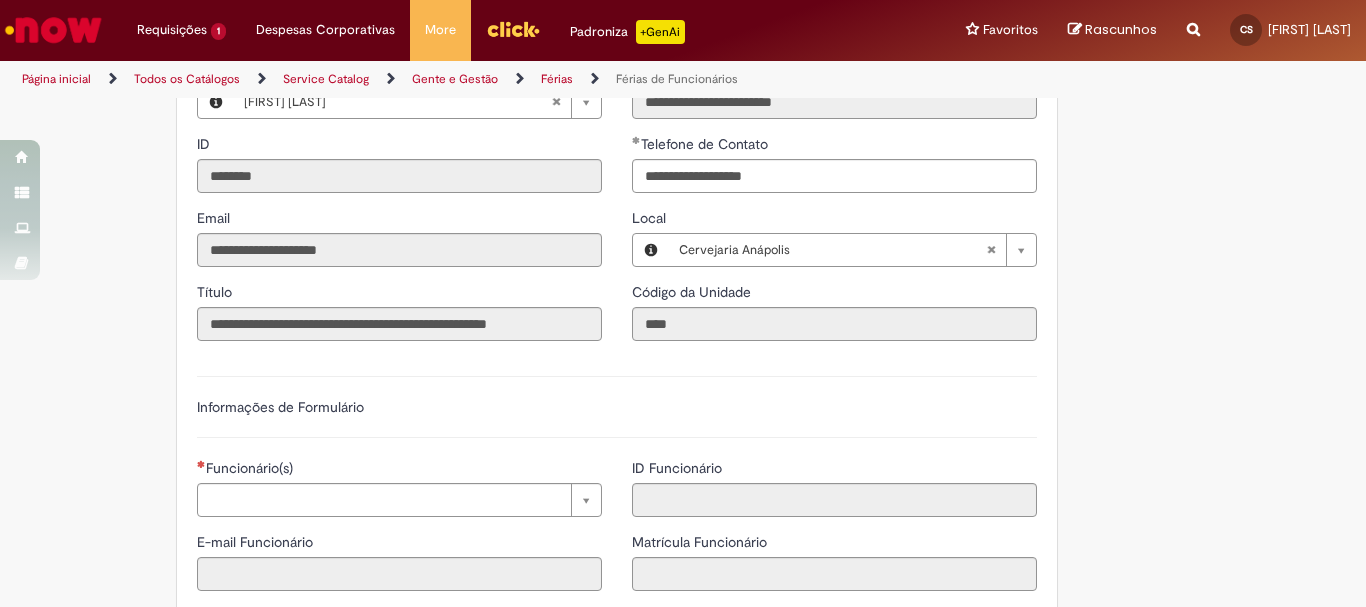scroll, scrollTop: 1300, scrollLeft: 0, axis: vertical 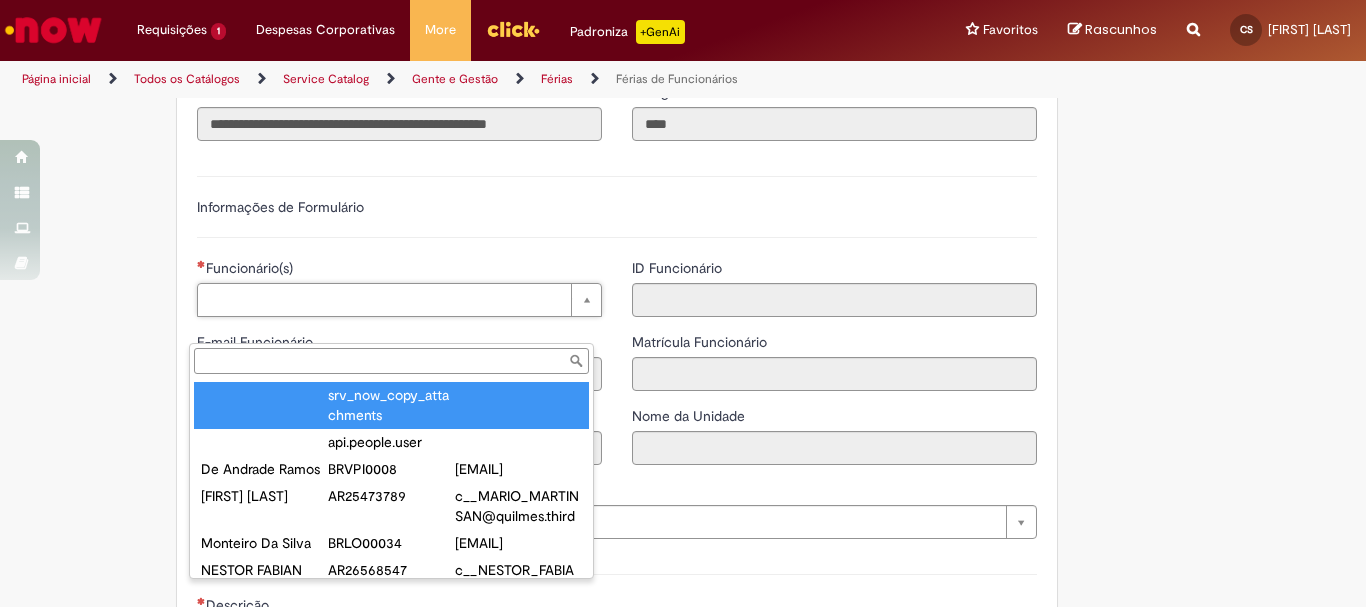type on "**********" 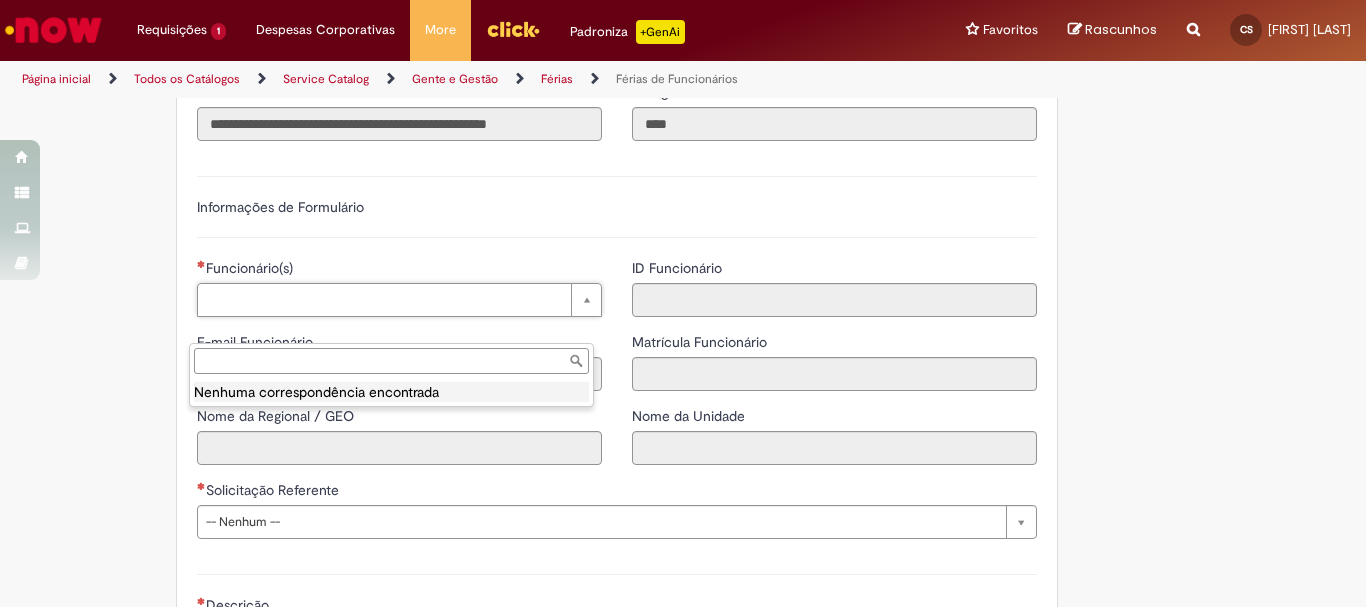 scroll, scrollTop: 0, scrollLeft: 0, axis: both 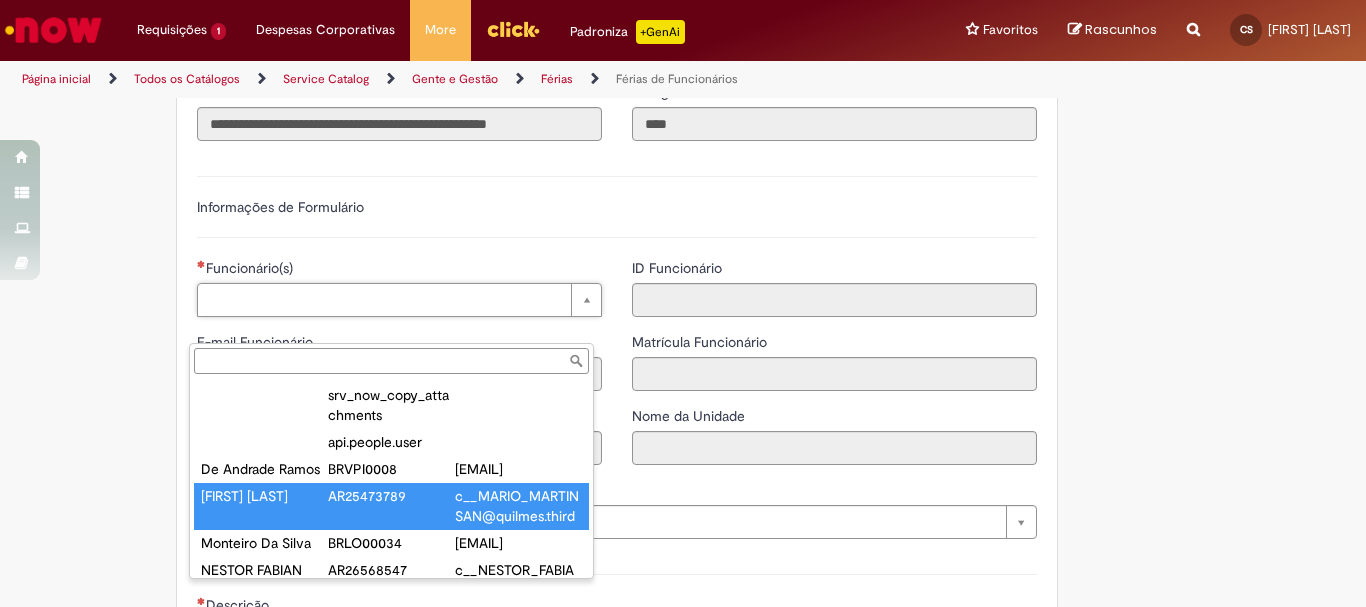 paste on "********" 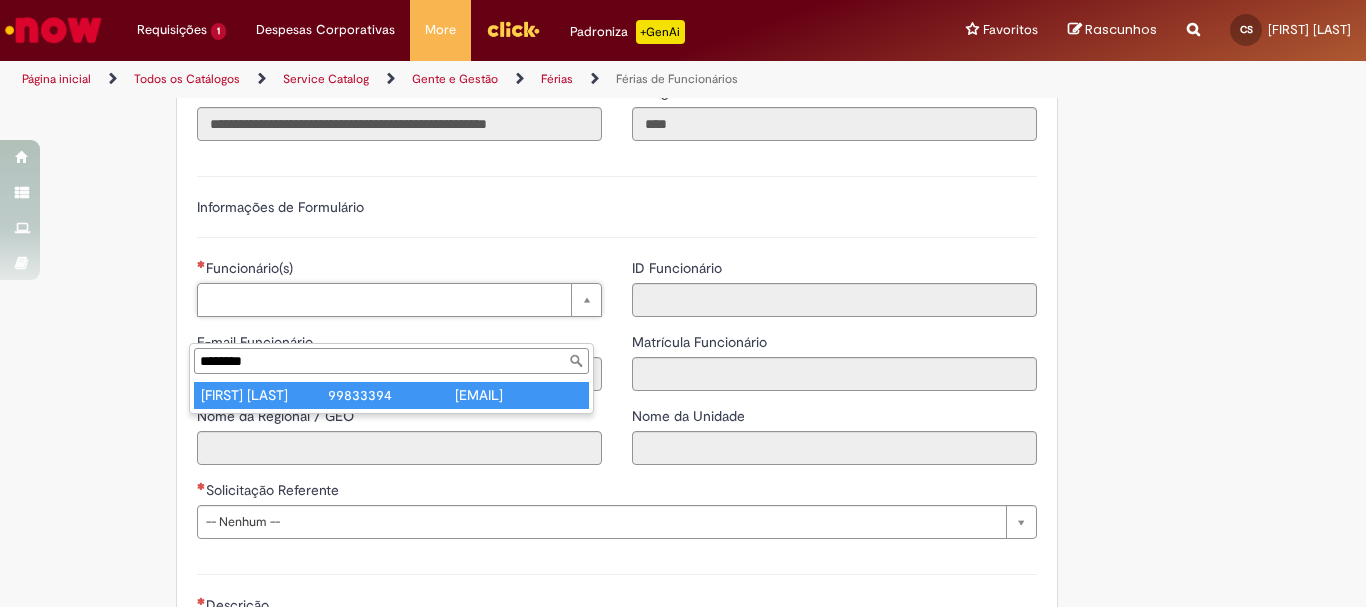type on "********" 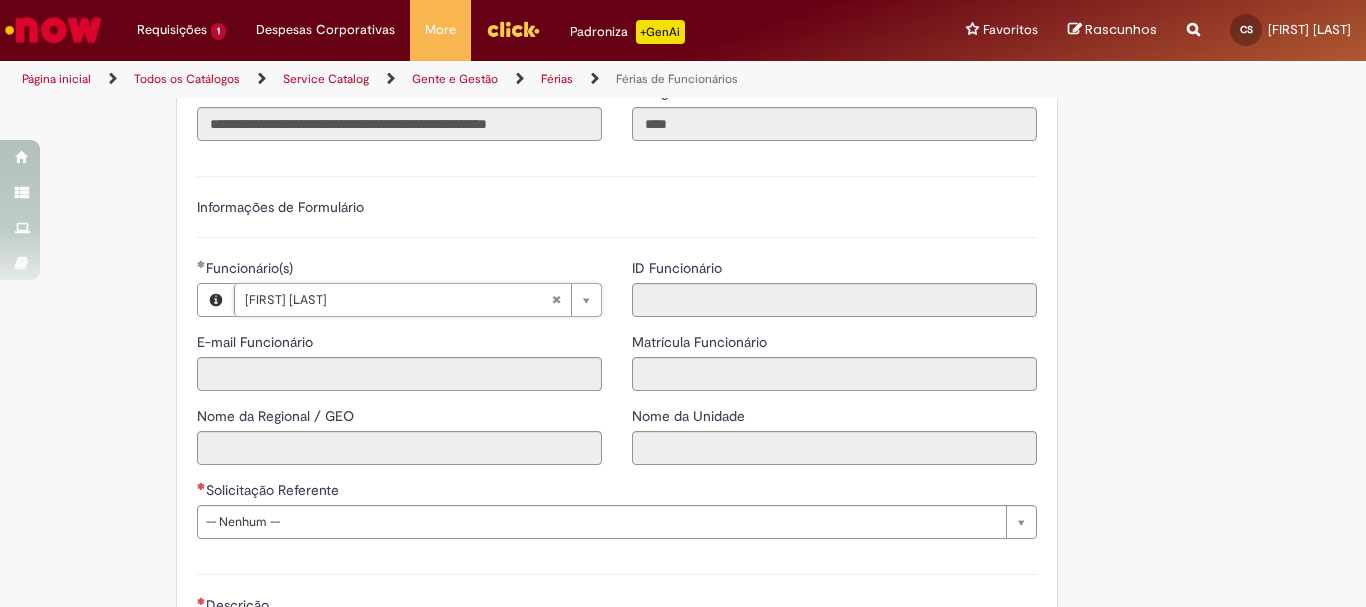 type on "**********" 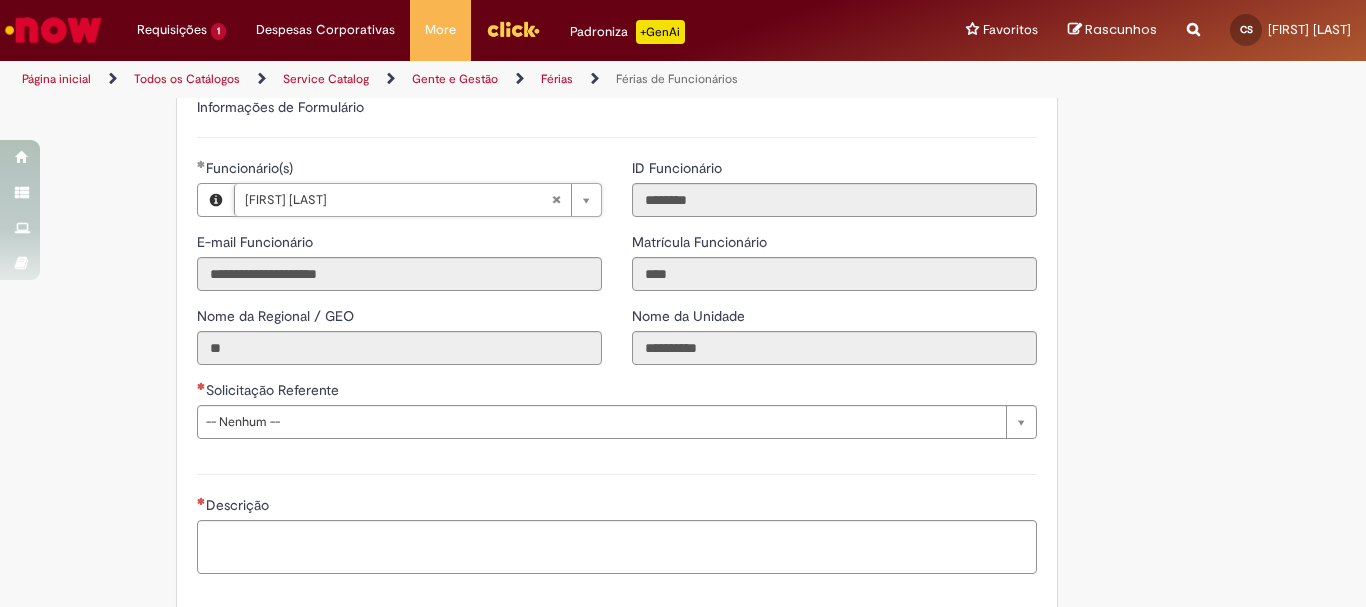 scroll, scrollTop: 1500, scrollLeft: 0, axis: vertical 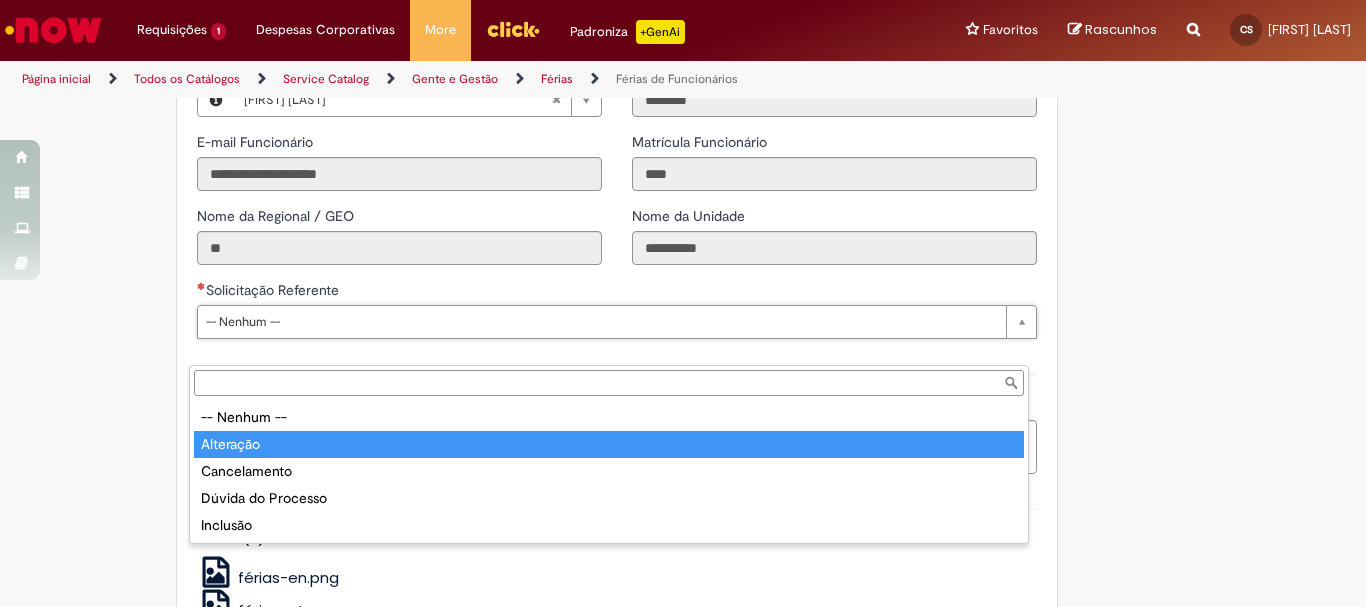 type on "*********" 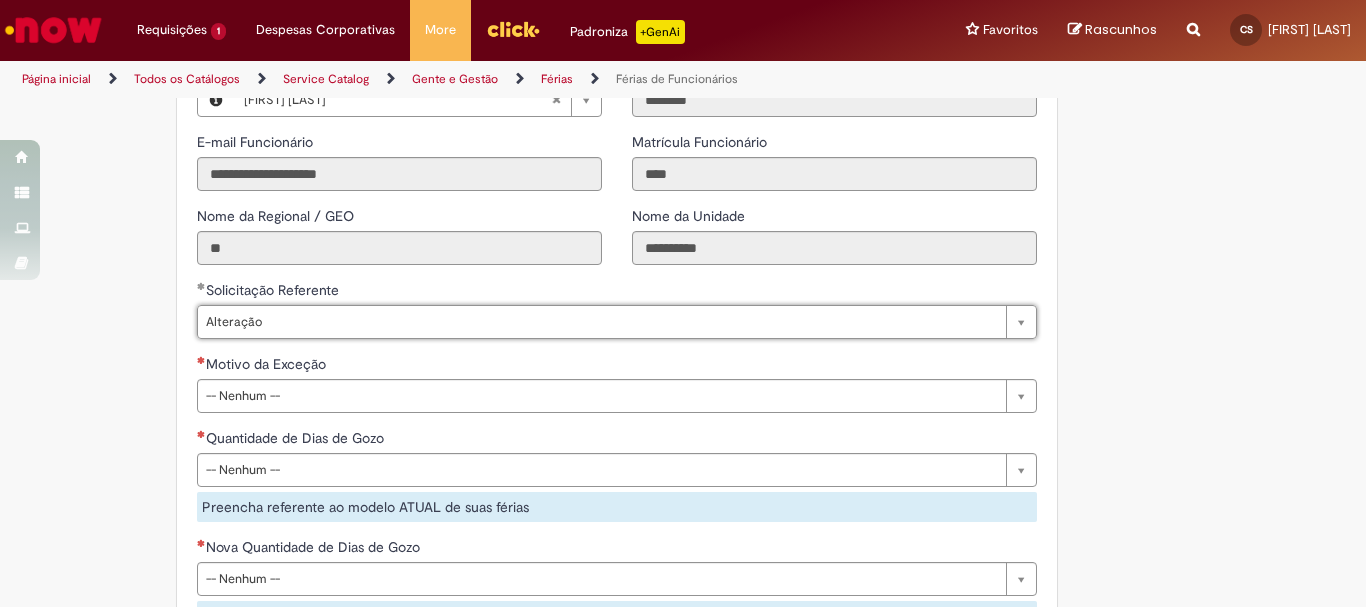 scroll, scrollTop: 1600, scrollLeft: 0, axis: vertical 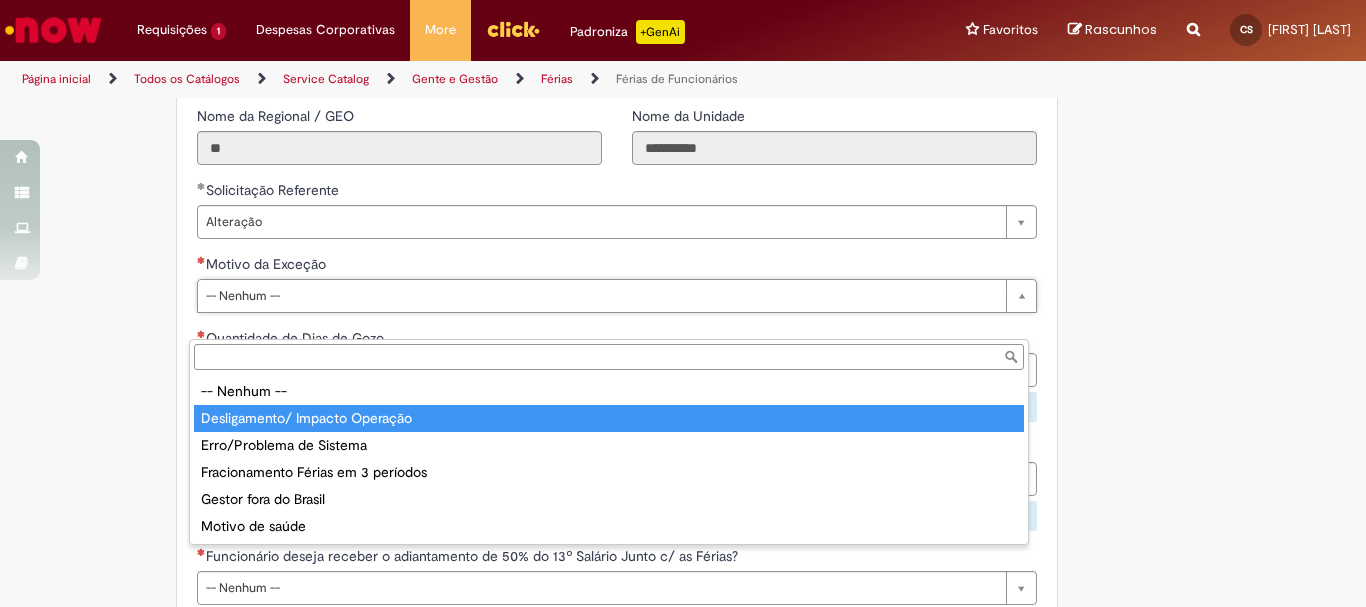 type on "**********" 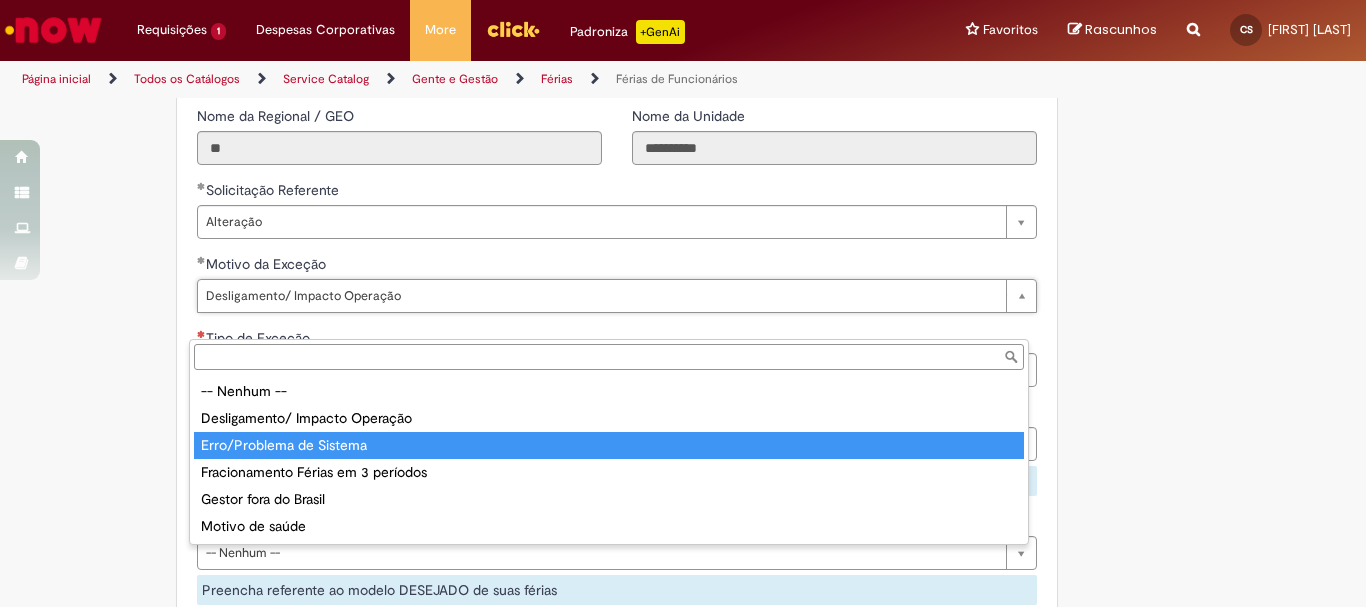 type on "**********" 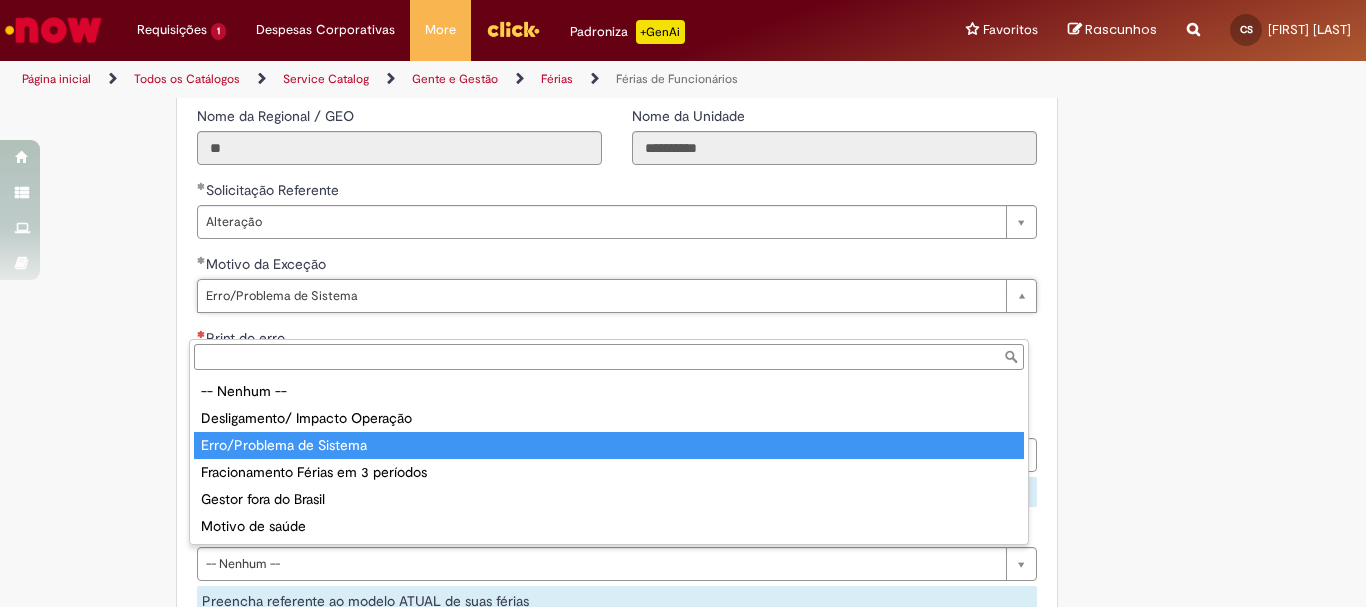 scroll, scrollTop: 0, scrollLeft: 0, axis: both 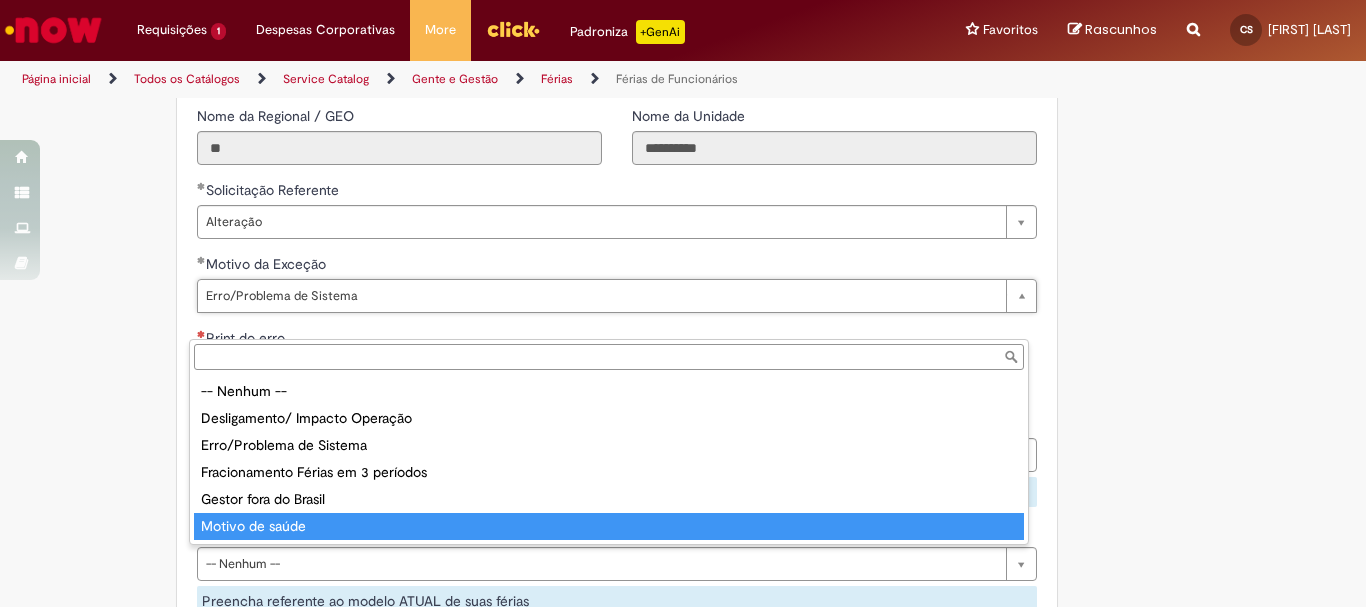type on "**********" 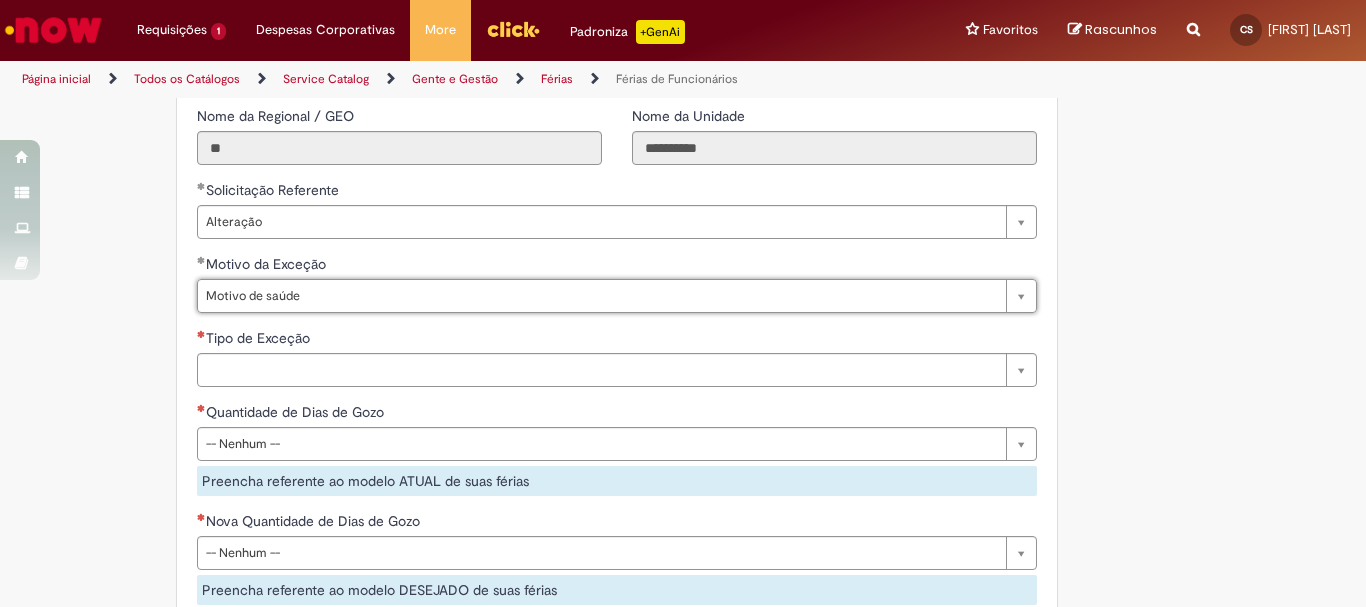 select 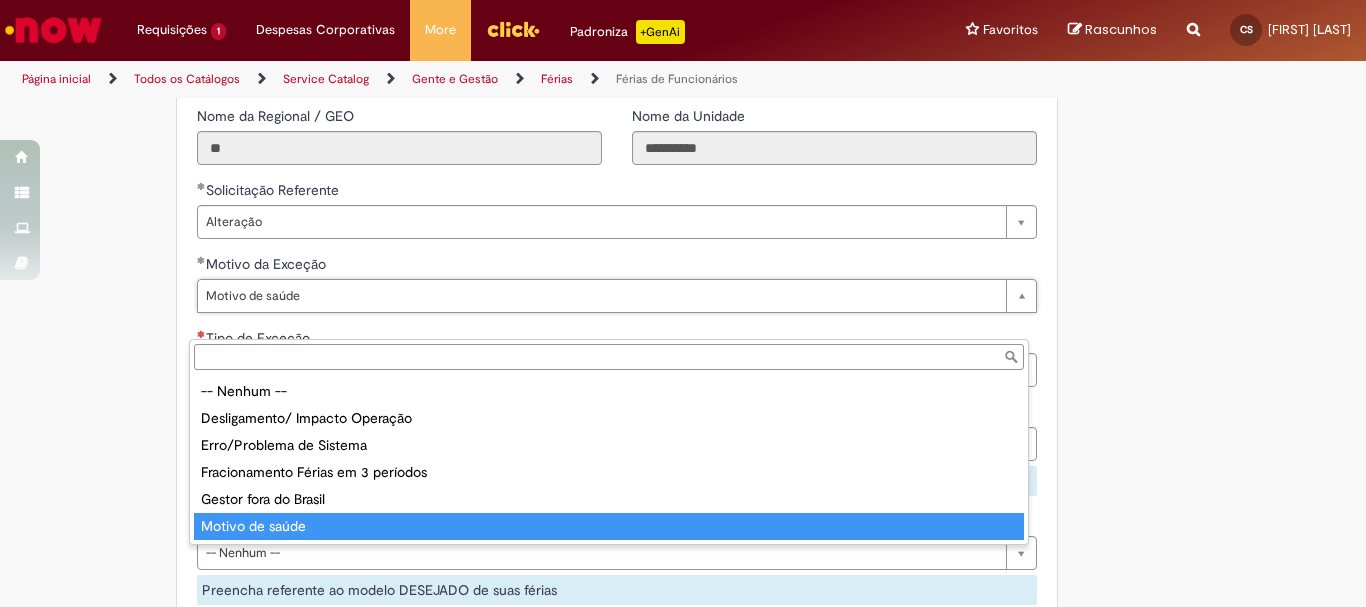 scroll, scrollTop: 0, scrollLeft: 0, axis: both 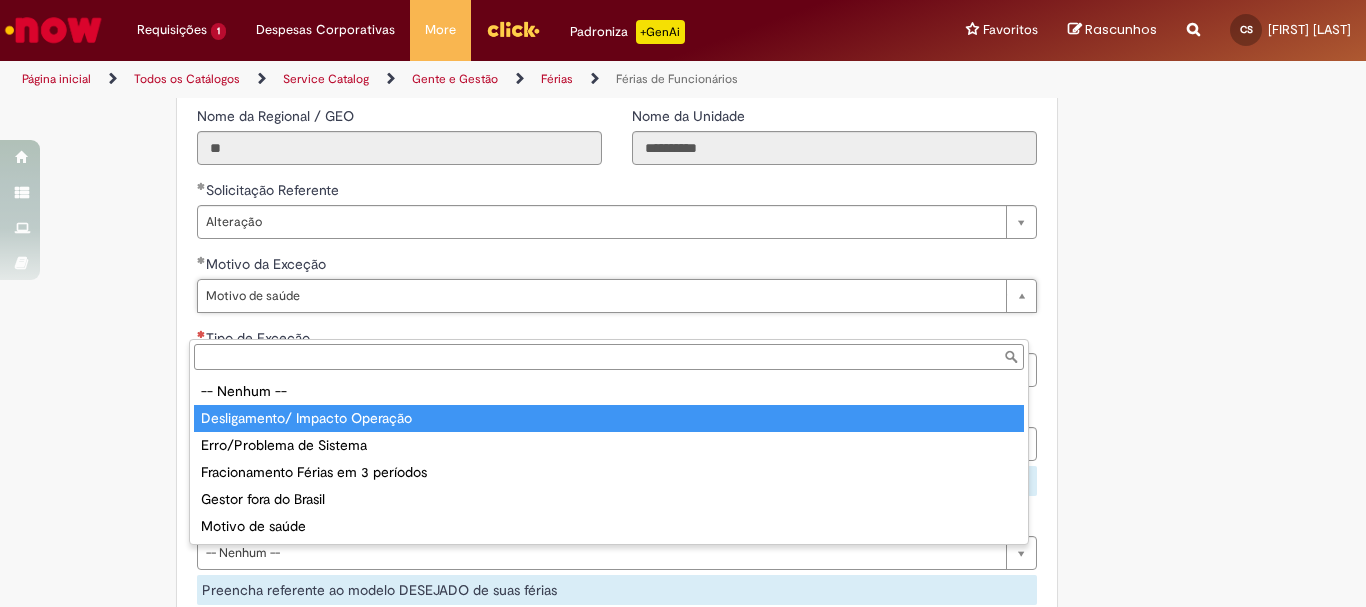 type on "**********" 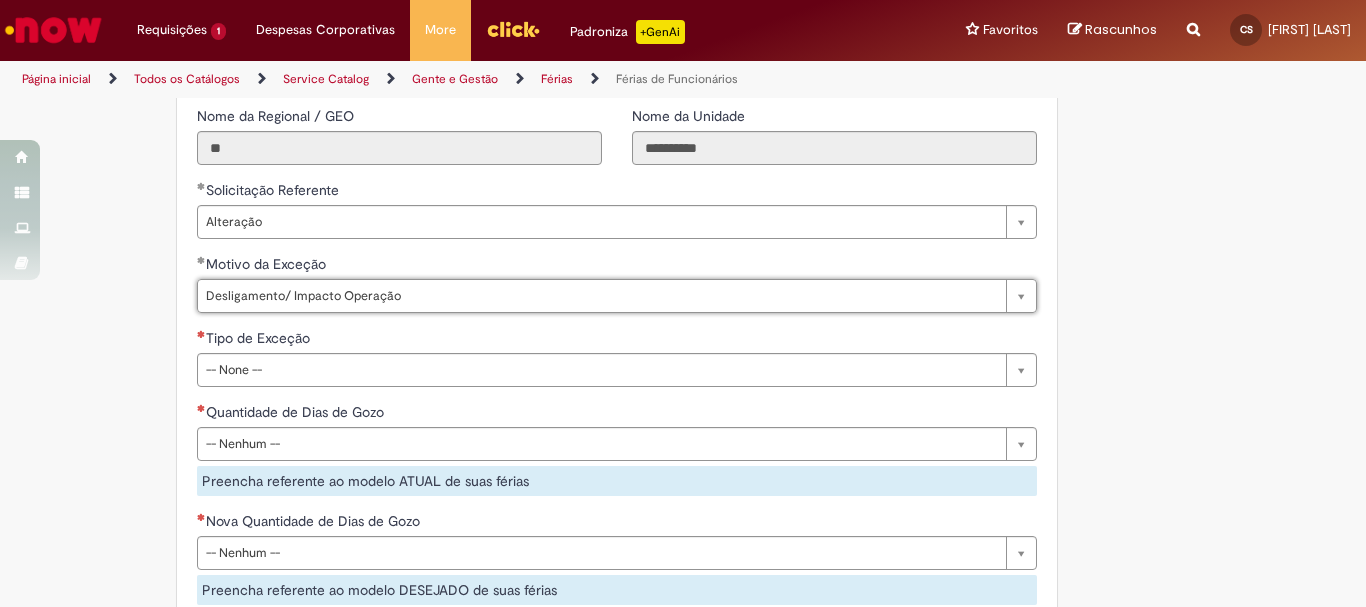 scroll, scrollTop: 0, scrollLeft: 103, axis: horizontal 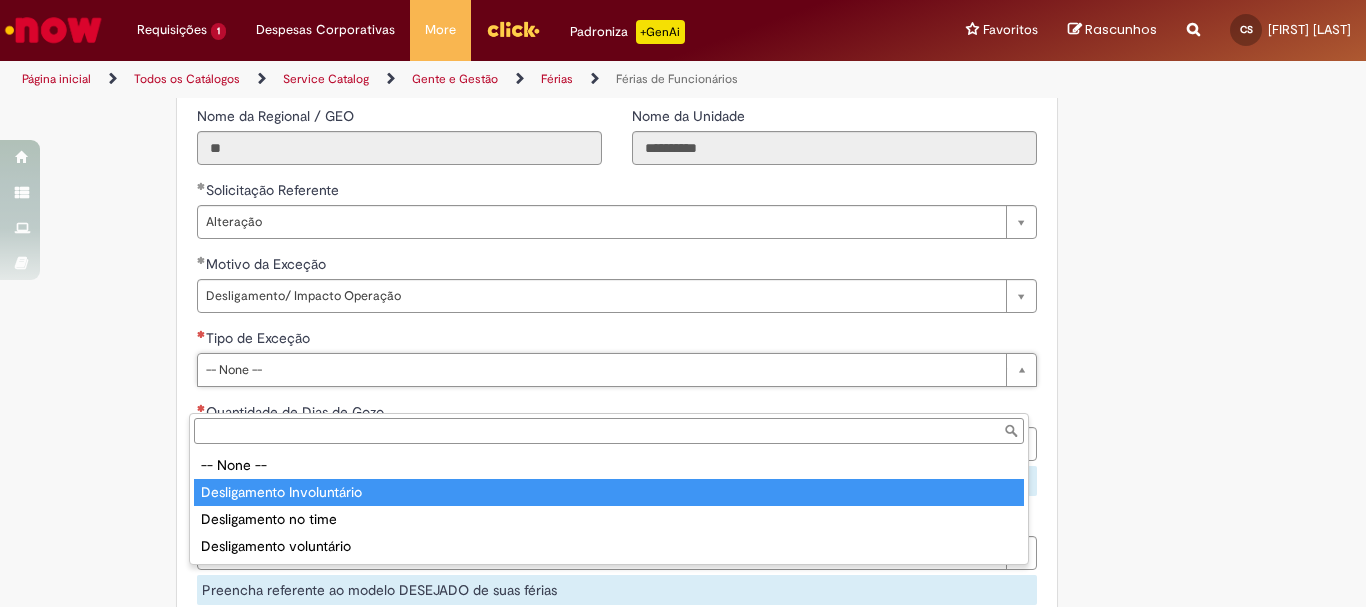 type on "**********" 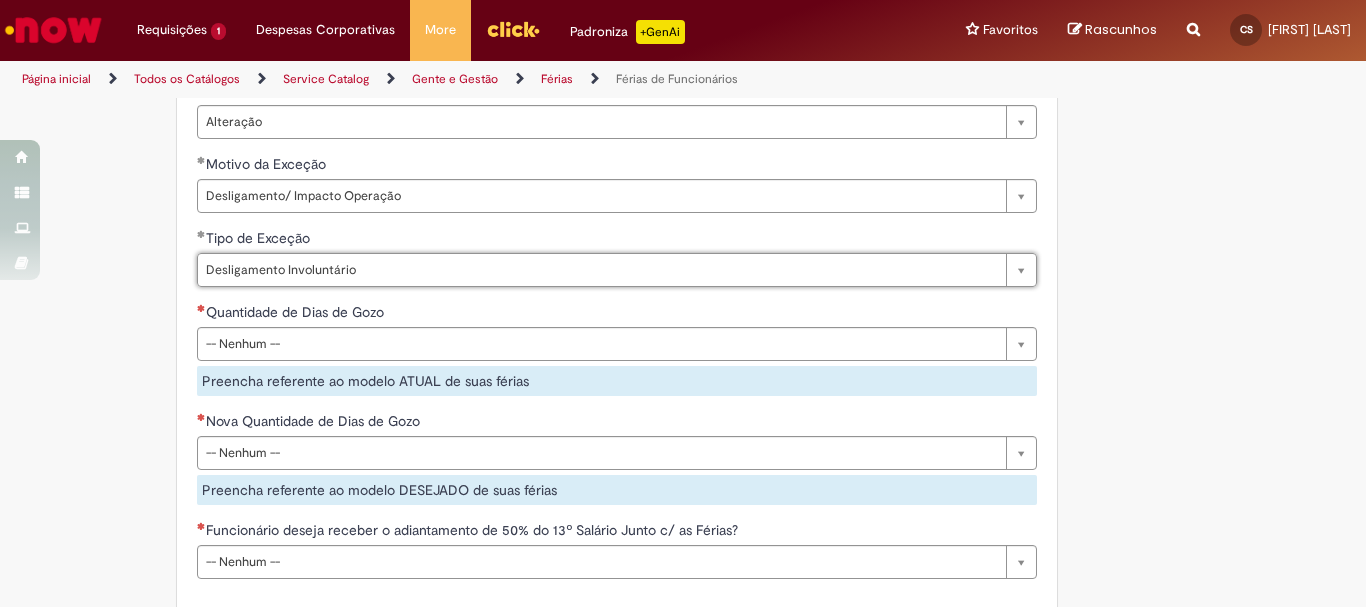 scroll, scrollTop: 1800, scrollLeft: 0, axis: vertical 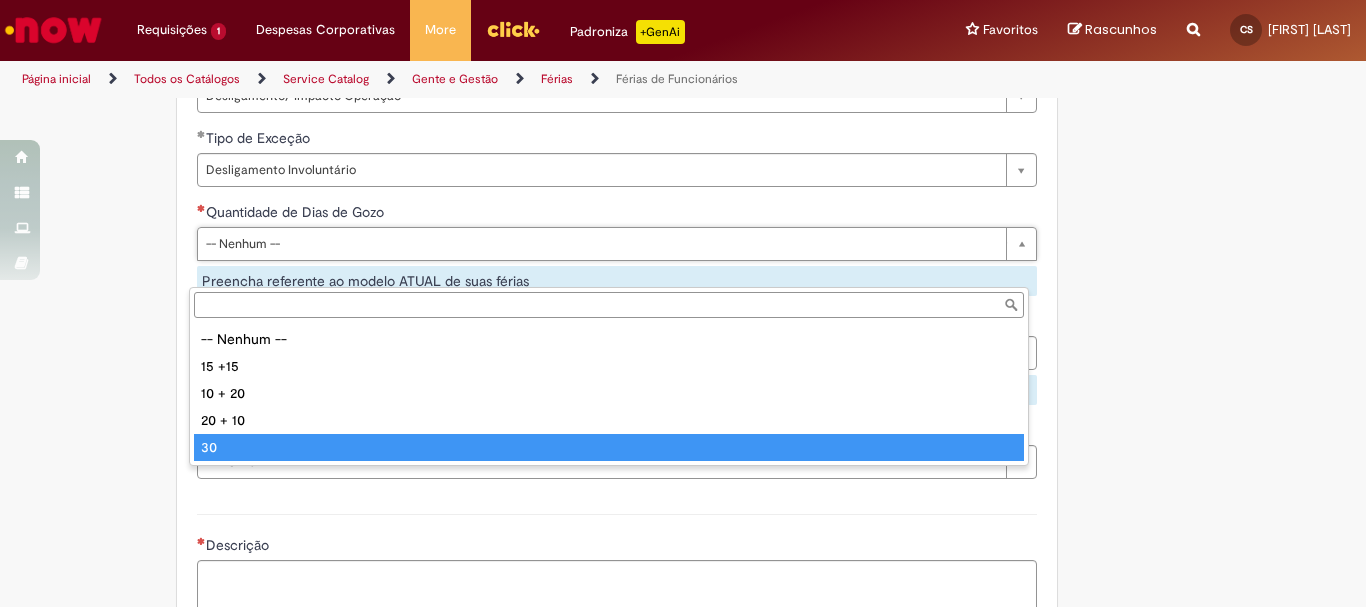 type on "**" 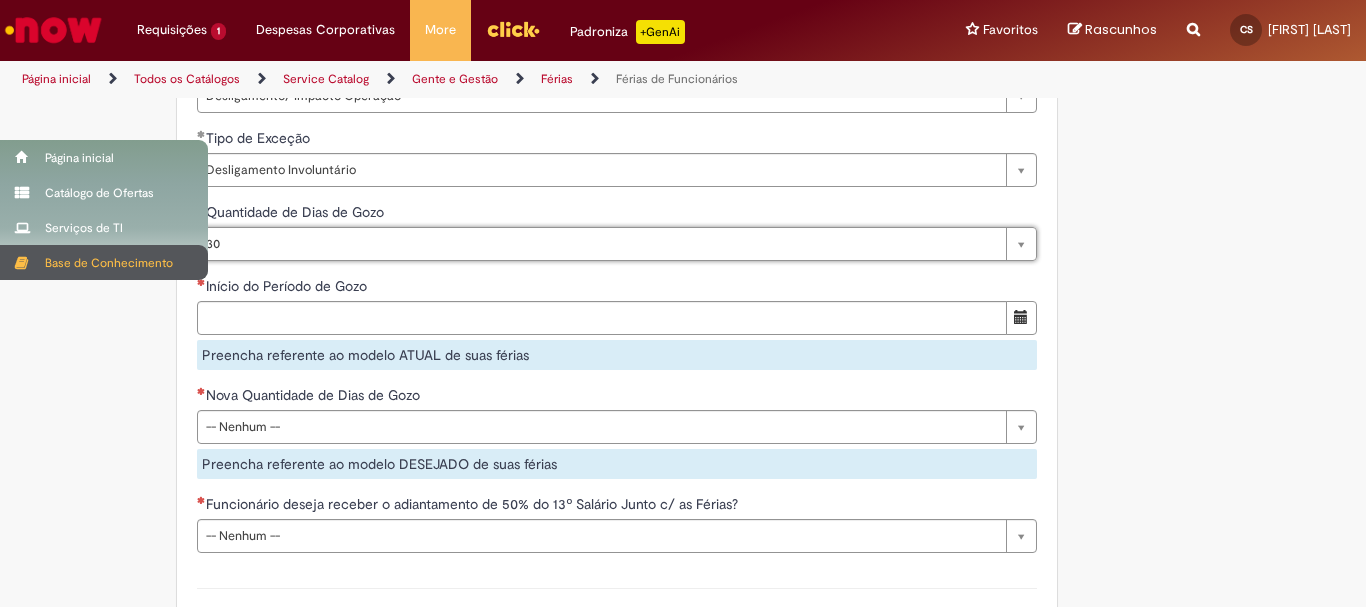 click on "Base de Conhecimento" at bounding box center (104, 262) 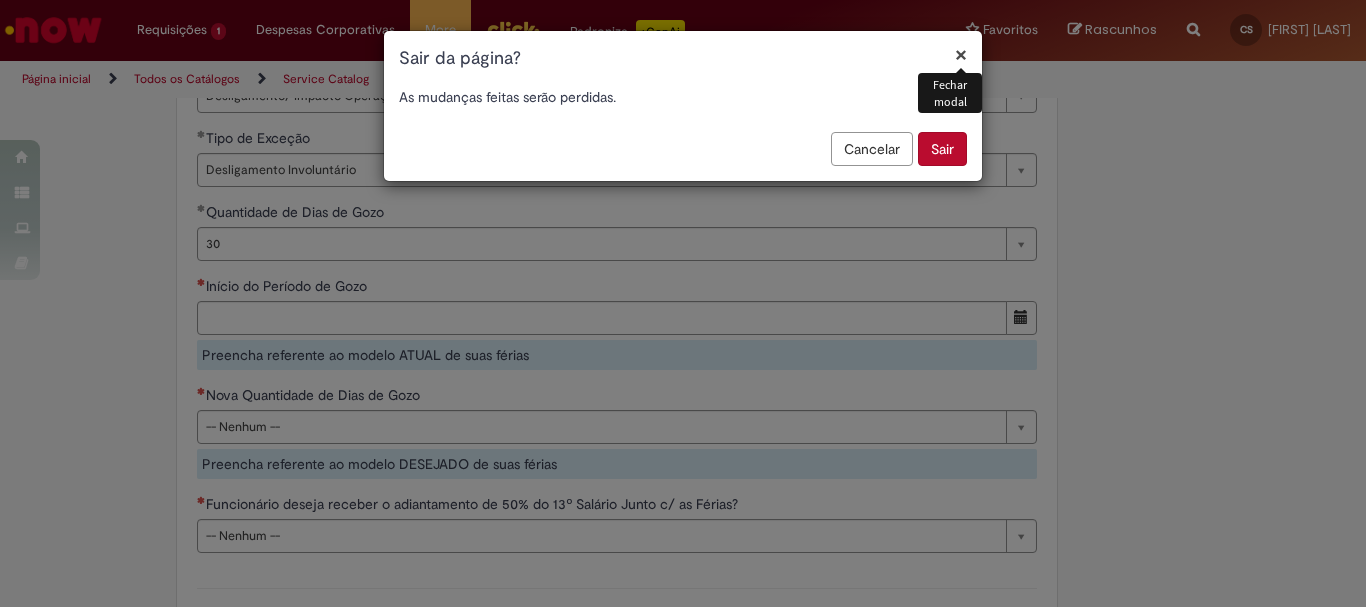 click on "×" at bounding box center [961, 54] 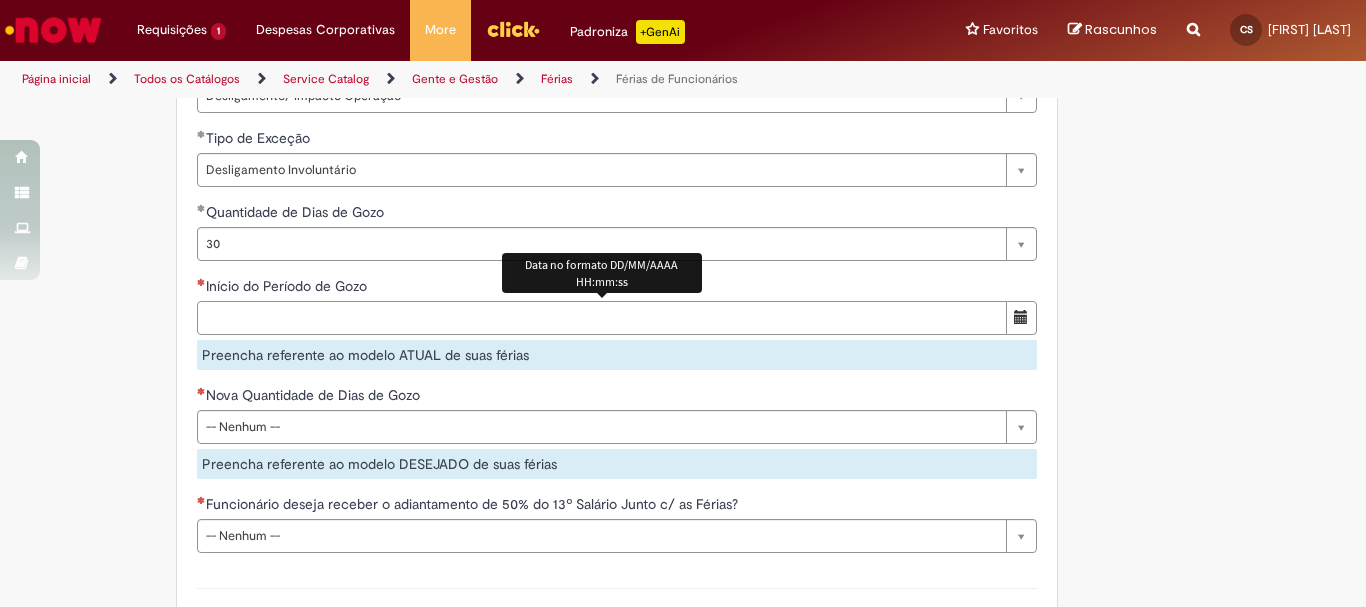 click on "Início do Período de Gozo" at bounding box center [602, 318] 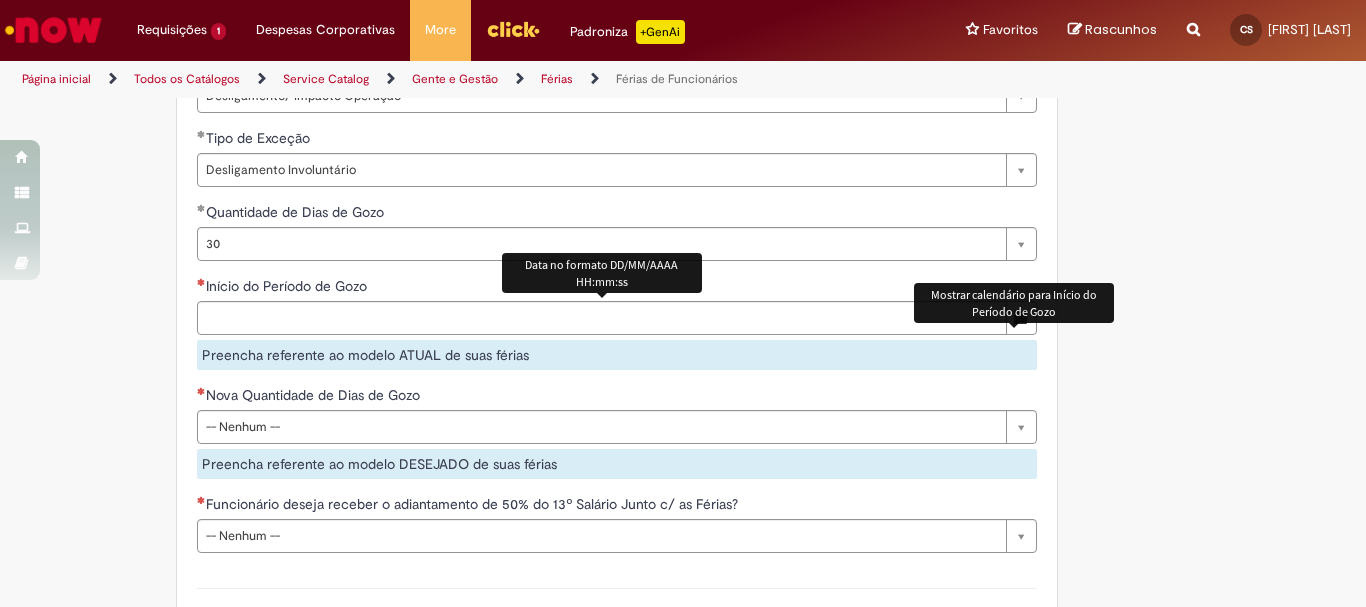 click at bounding box center [1021, 318] 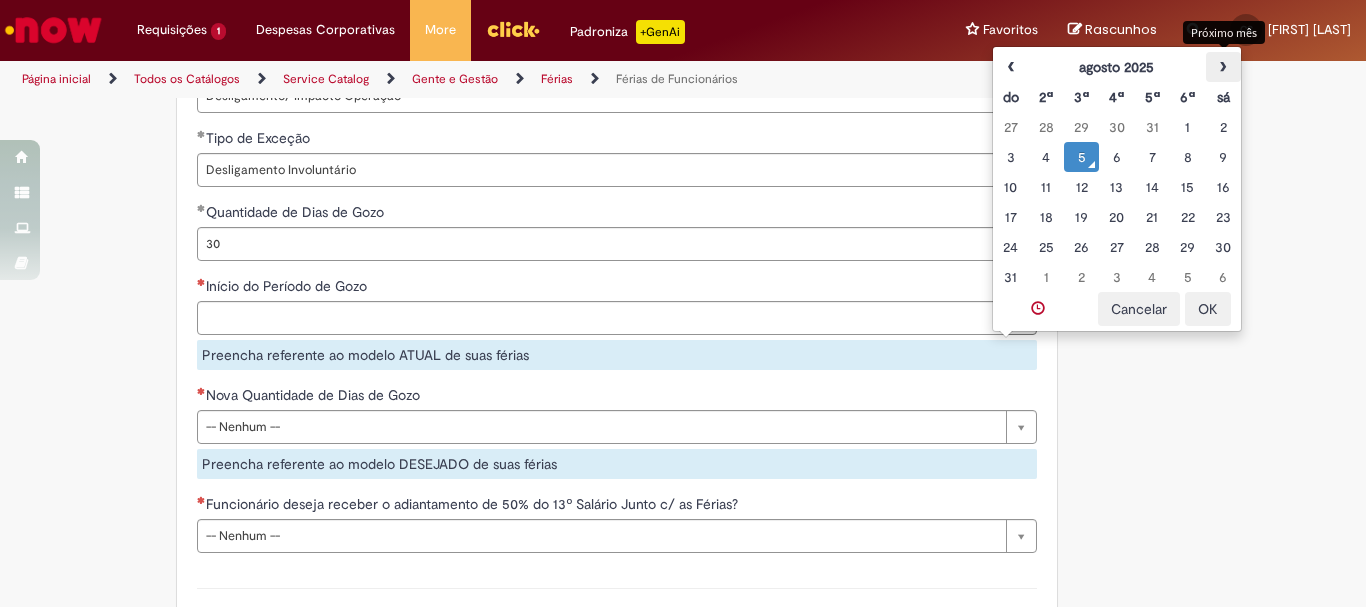 click on "›" at bounding box center (1223, 67) 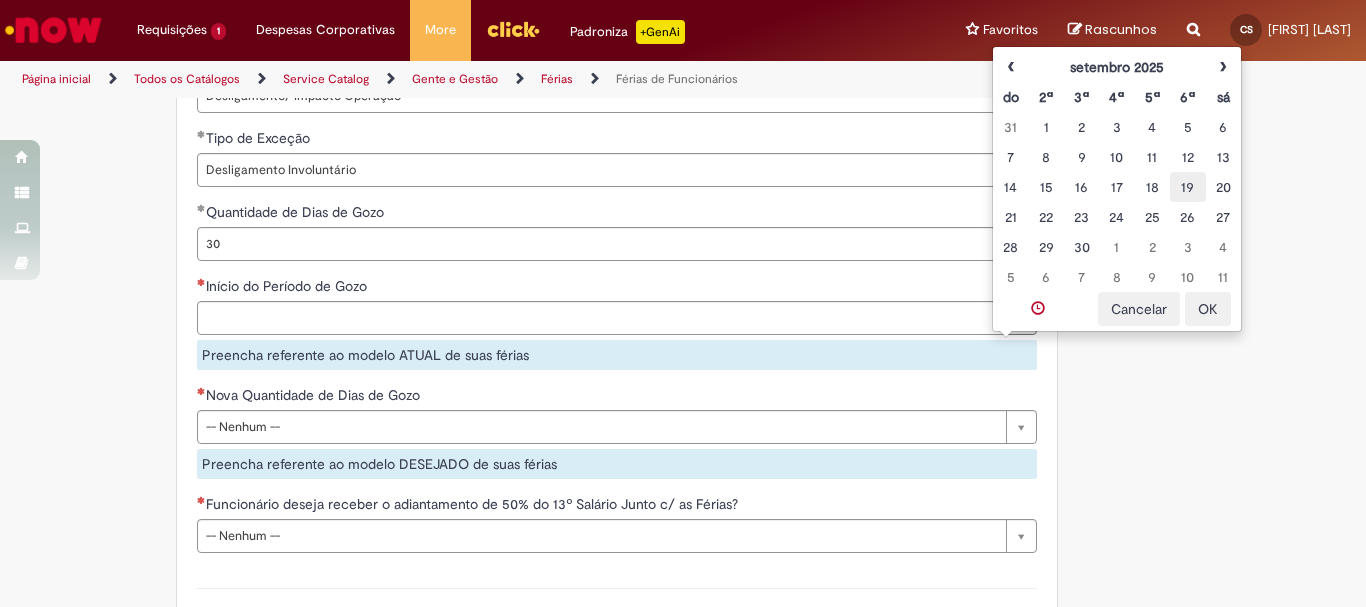 click on "19" at bounding box center [1187, 187] 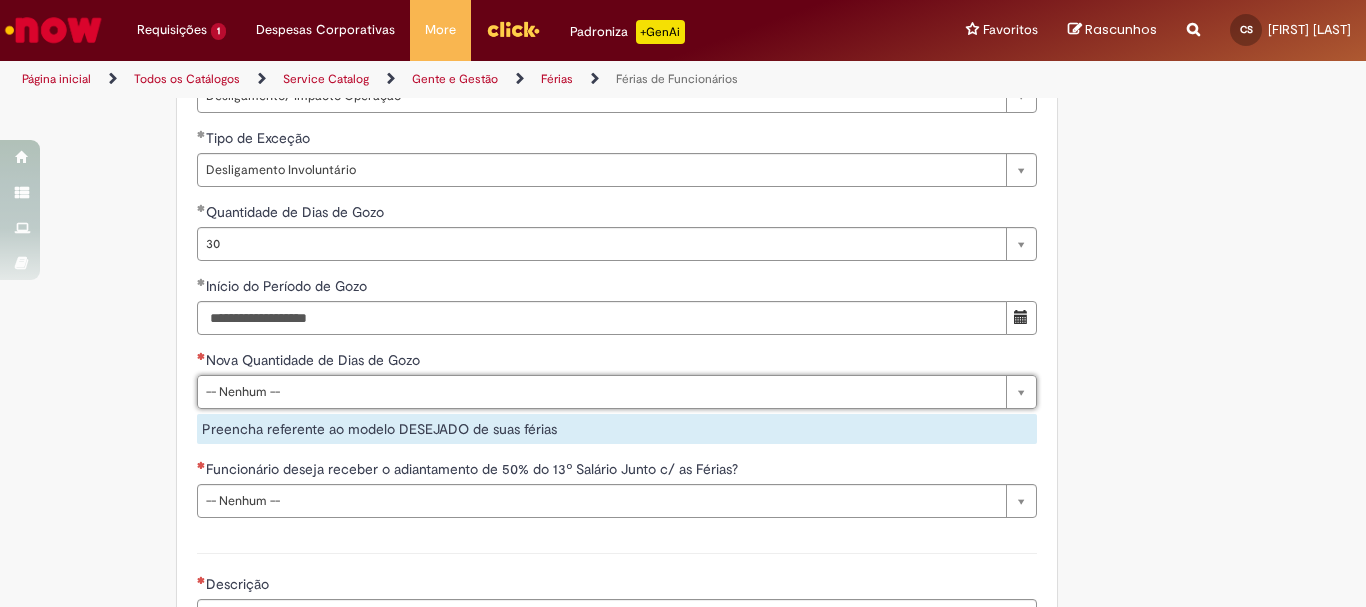 click on "Adicionar a Favoritos
Férias de Funcionários
Oferta destinada para esclarecimento de dúvidas e inclusões/exceções/cancelamentos de férias por exceções.
Utilize esta oferta:
Para ajustar, cancelar ou incluir férias com menos de 35 dias para o início;
Para fracionar suas férias em 03 períodos (se elegível);
Caso Click apresente alguma instabilidade no serviço de Férias que, mesmo após você abrir um  incidente  (e tiver evidência do número), não for corrigido por completo ou  em tempo de ajustar no próprio sistema;
> Para incluir, alterar ou cancelar Férias dentro do prazo de 35 dias de antecedência, é só acessar  Portal Click  > Você > Férias; > Para acessar a Diretriz de Férias, basta  clicar aqui
> Ficou com dúvidas sobre Férias via Termo? É só acessar a   FAQ – Fluxo de alteração de férias por exceção no Click Dúvidas Trabalhistas ." at bounding box center (683, -324) 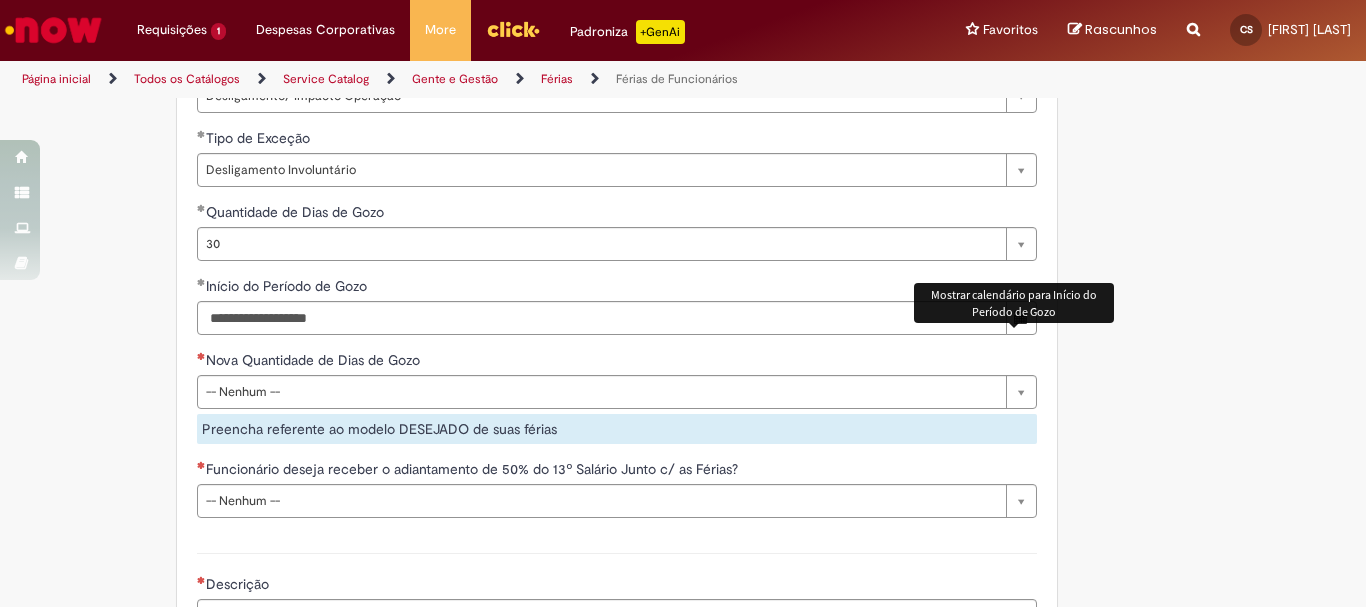 click at bounding box center [1021, 317] 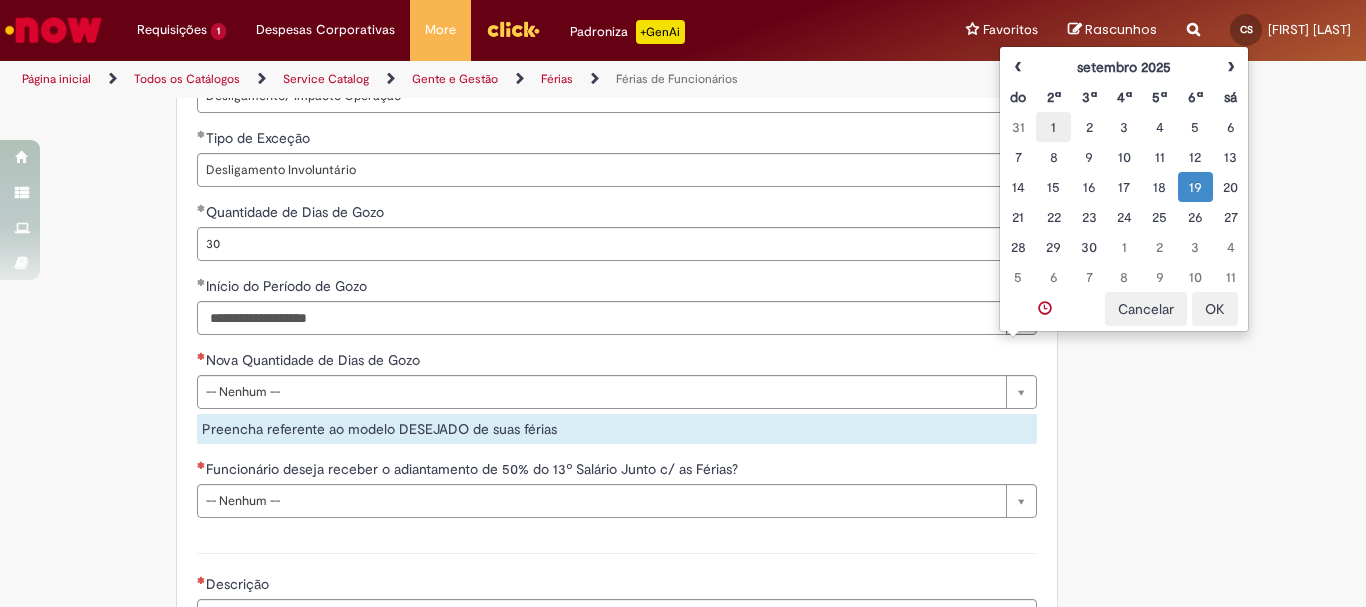 click on "1" at bounding box center [1053, 127] 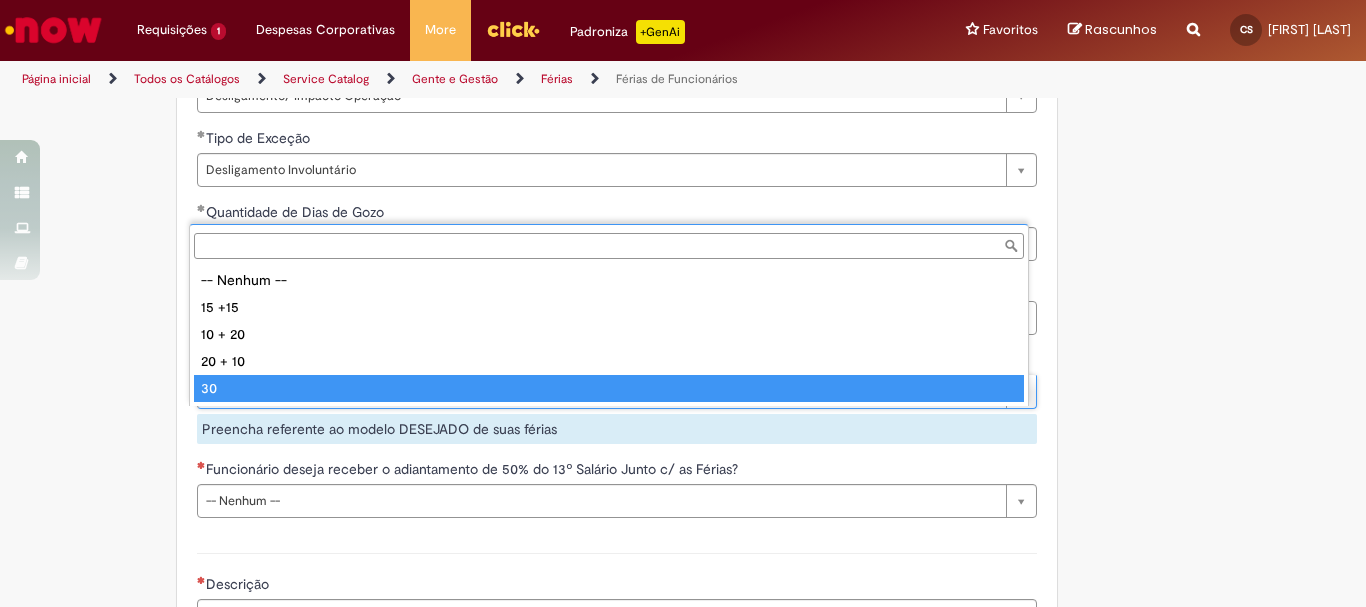 type on "**" 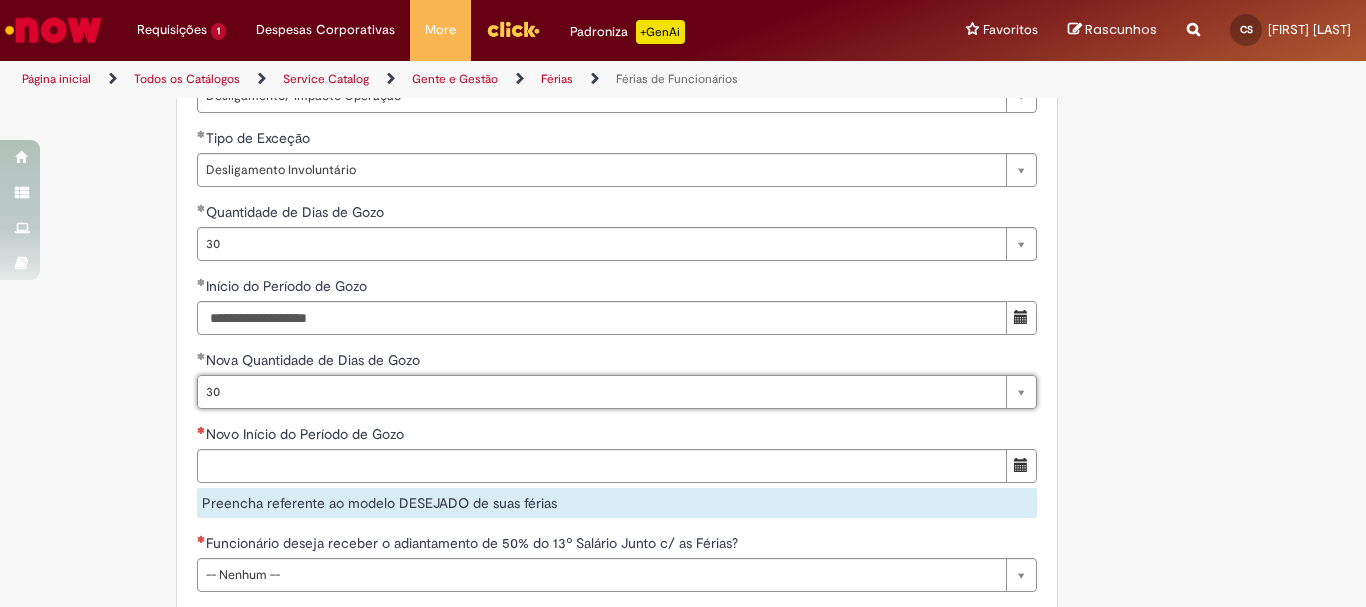 scroll, scrollTop: 1900, scrollLeft: 0, axis: vertical 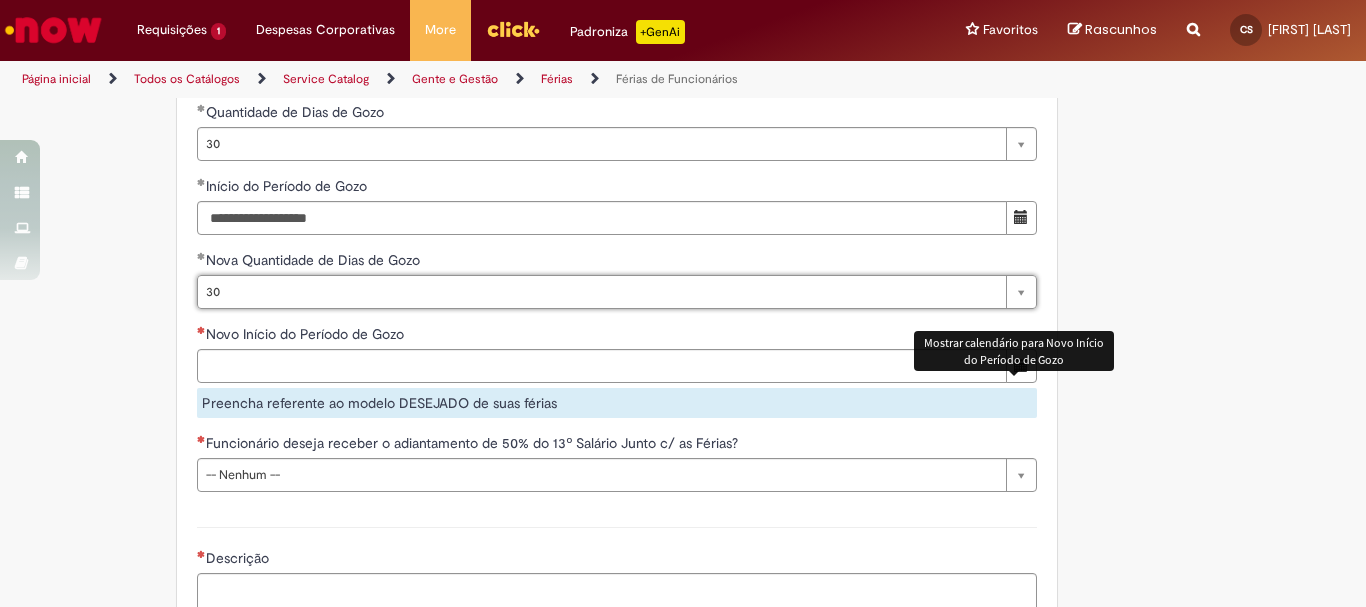 click at bounding box center [1021, 366] 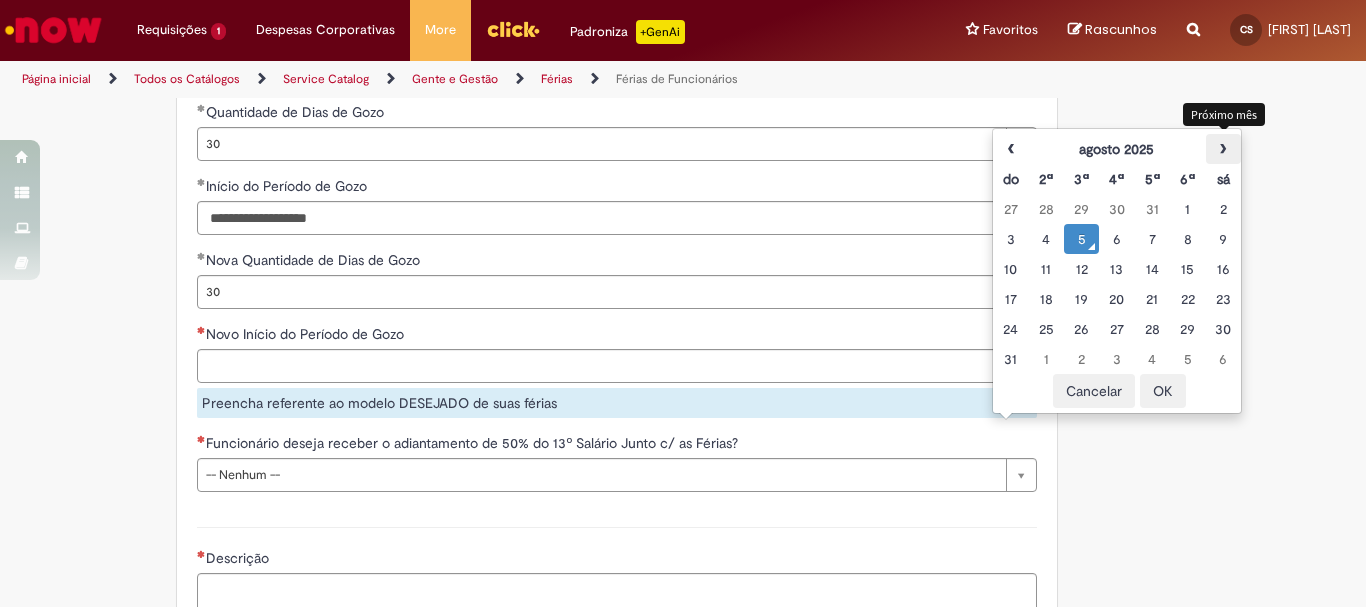 click on "›" at bounding box center [1223, 149] 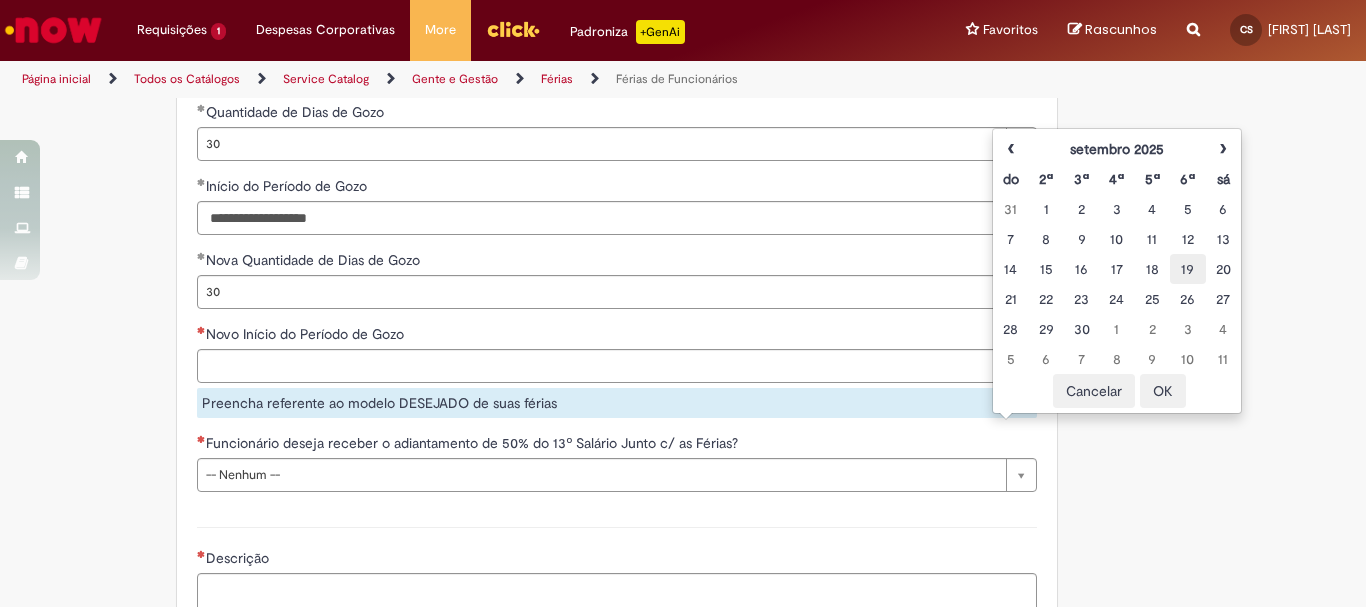 click on "19" at bounding box center [1187, 269] 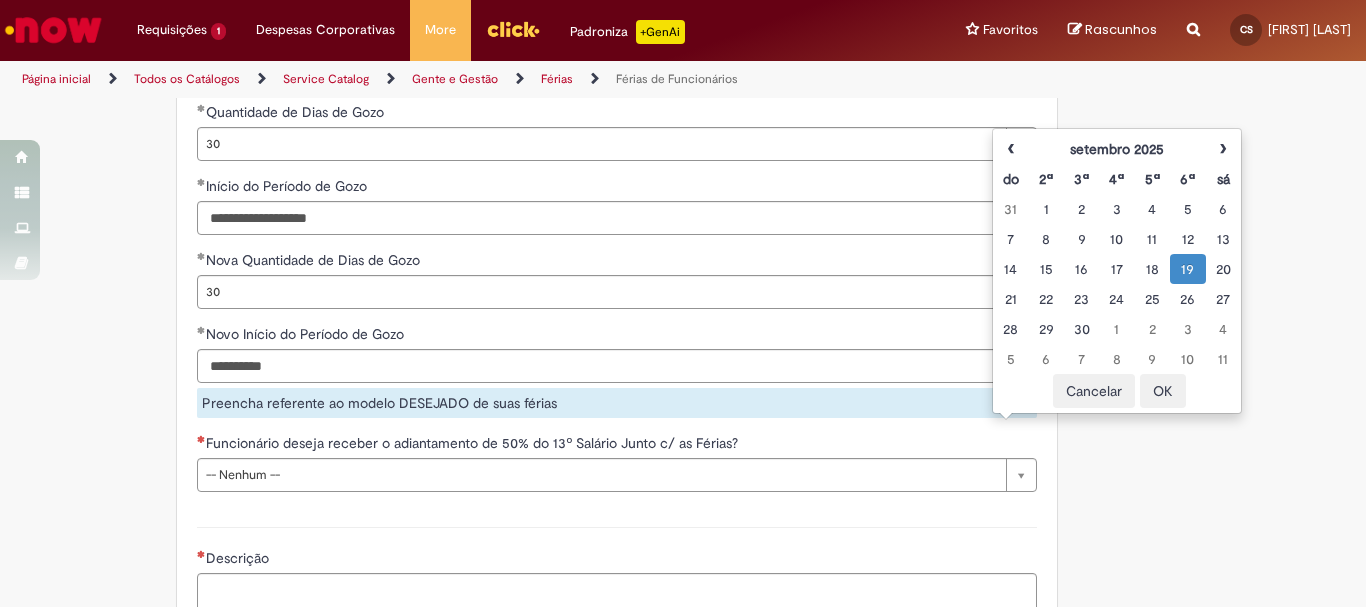 click on "OK" at bounding box center [1163, 391] 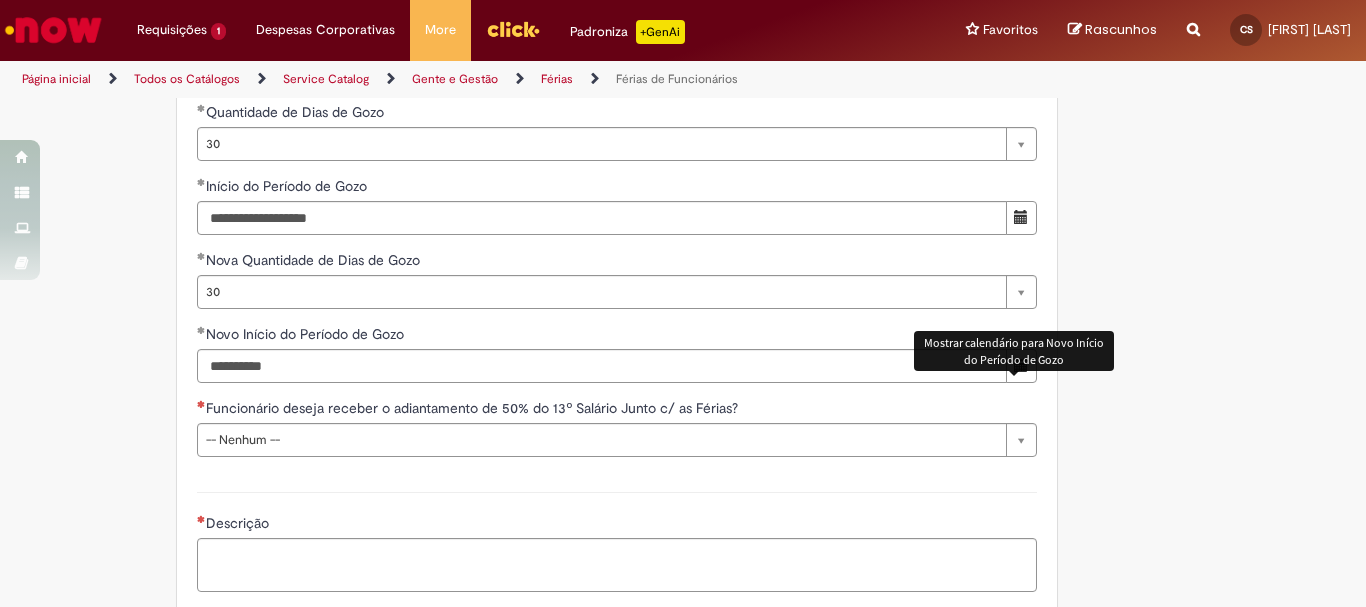 scroll, scrollTop: 2000, scrollLeft: 0, axis: vertical 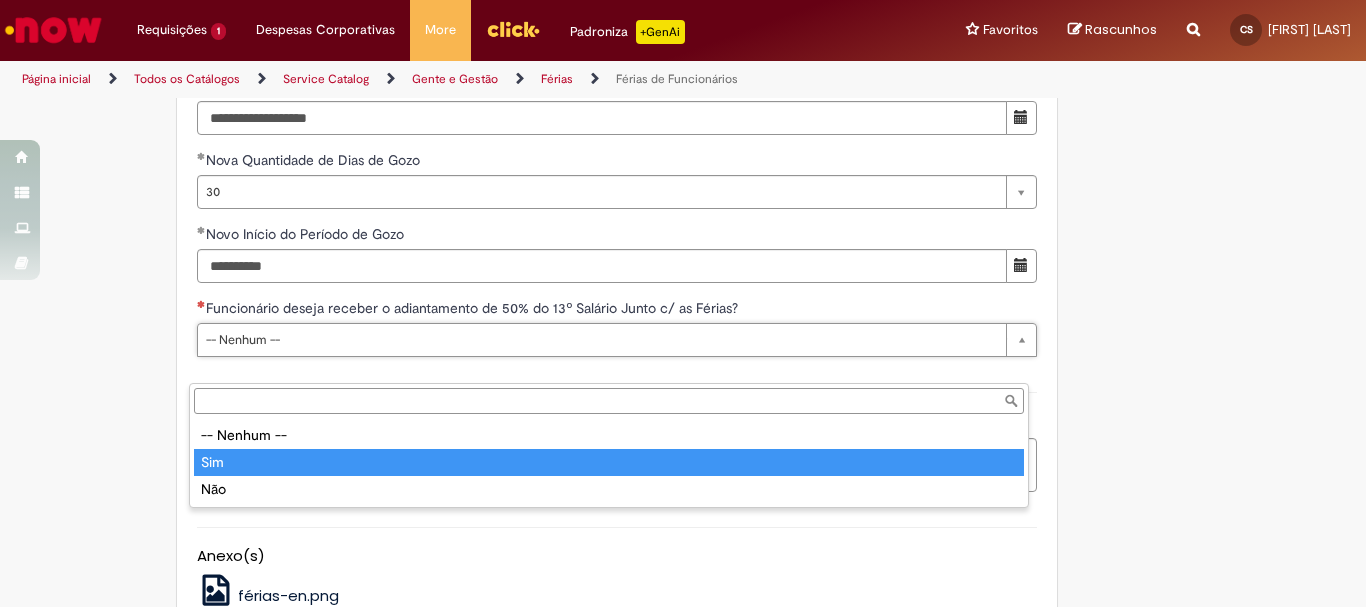 type on "***" 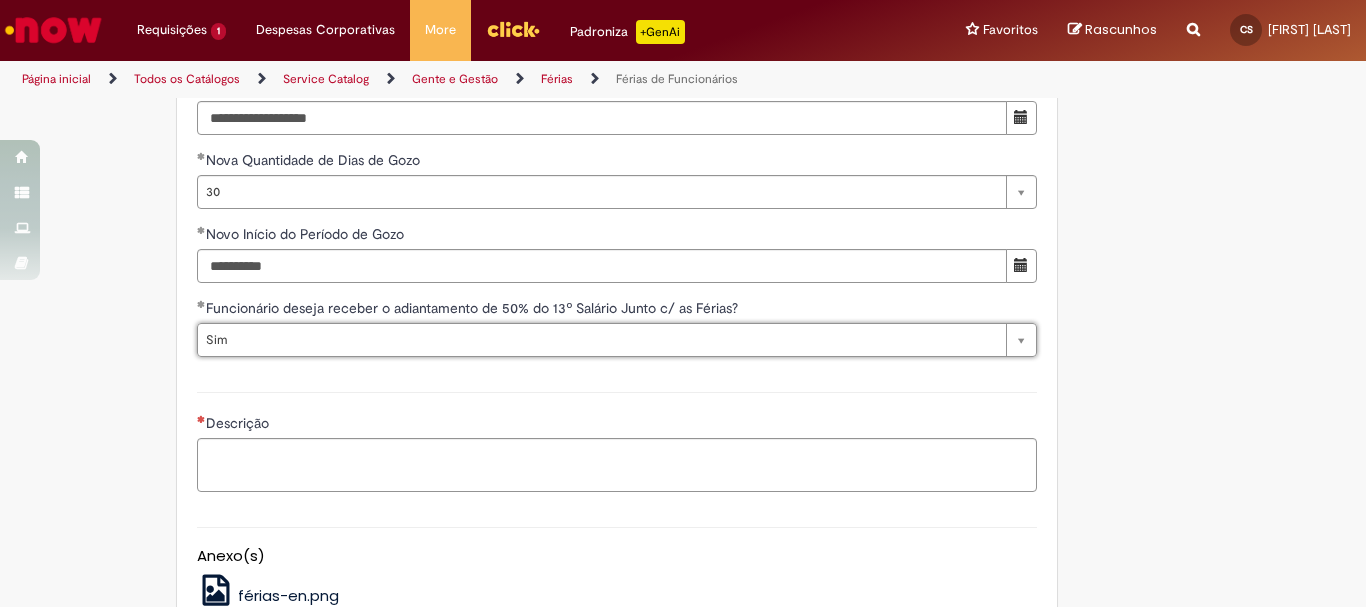 scroll, scrollTop: 2100, scrollLeft: 0, axis: vertical 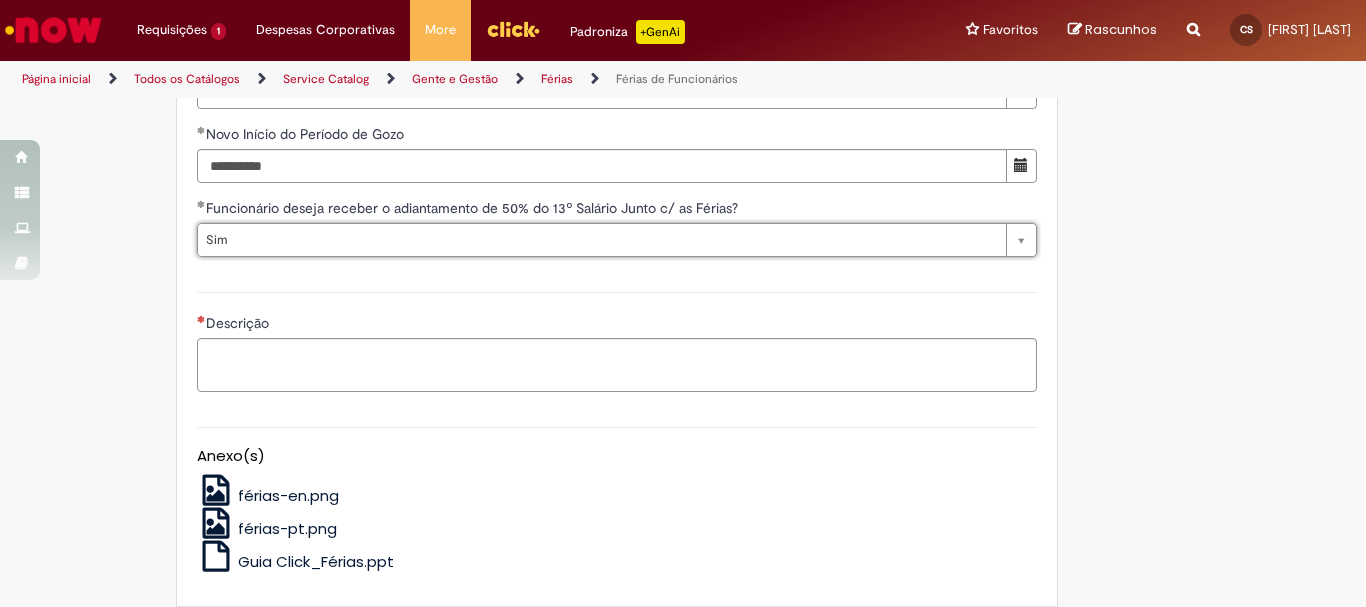 click on "Anexo(s)
férias-en.png
férias-pt.png
Guia Click_Férias.ppt" at bounding box center (617, 496) 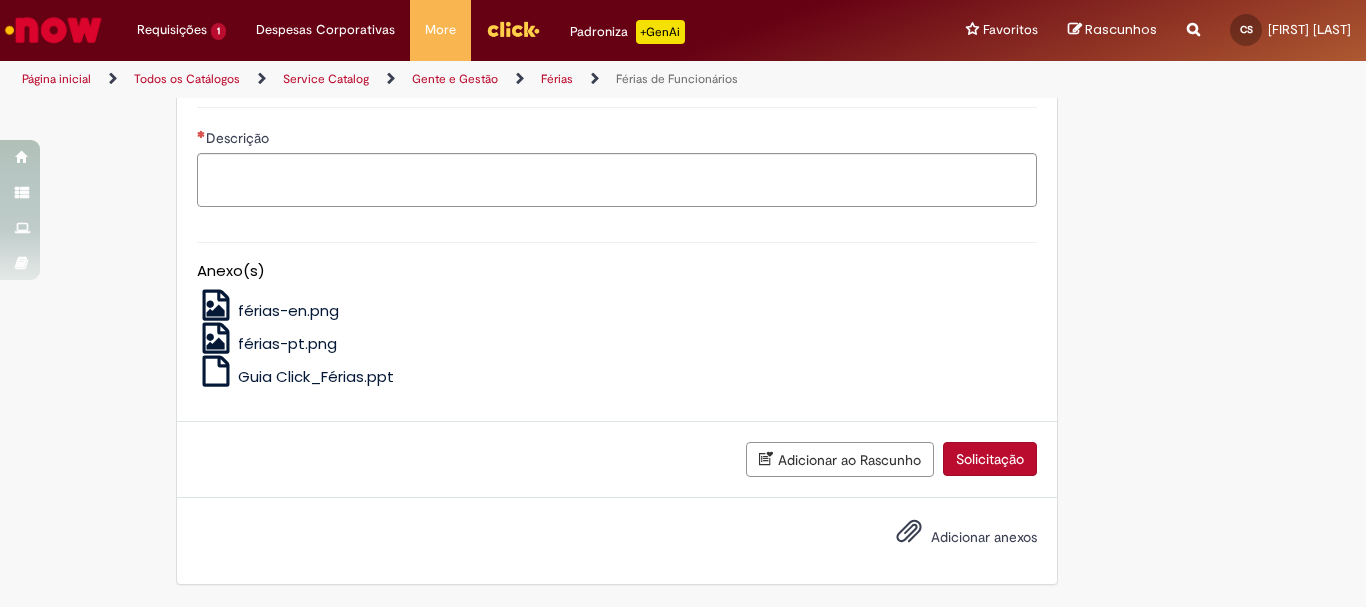 scroll, scrollTop: 2200, scrollLeft: 0, axis: vertical 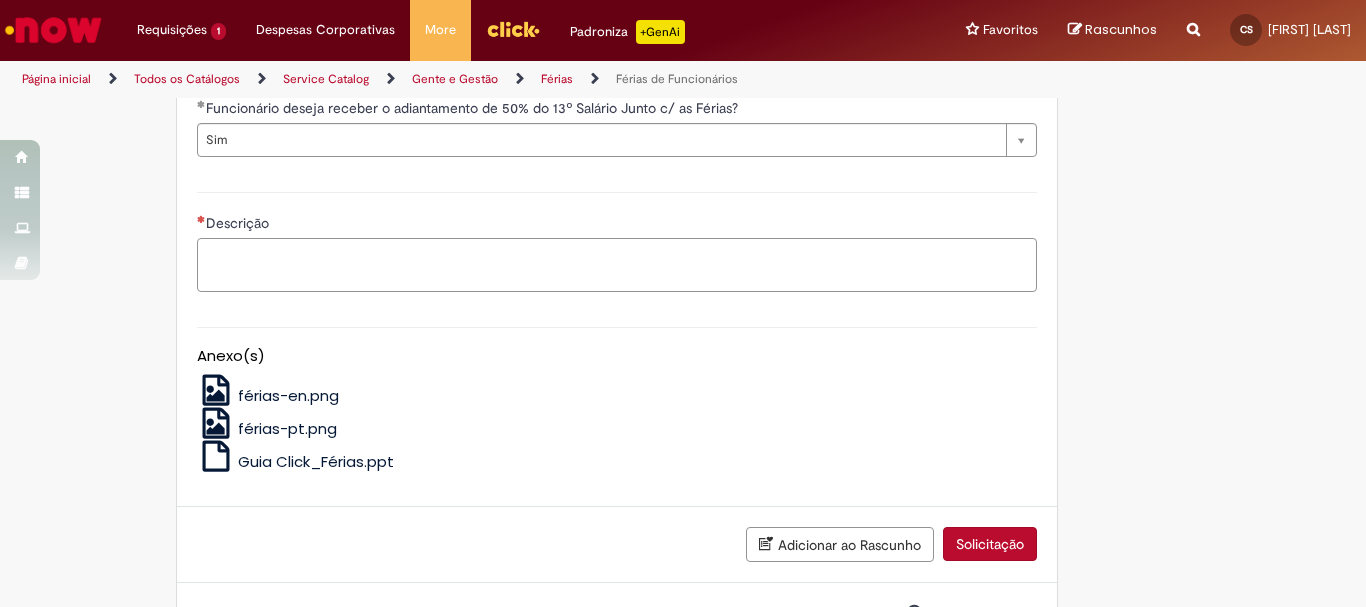 click on "Descrição" at bounding box center [617, 265] 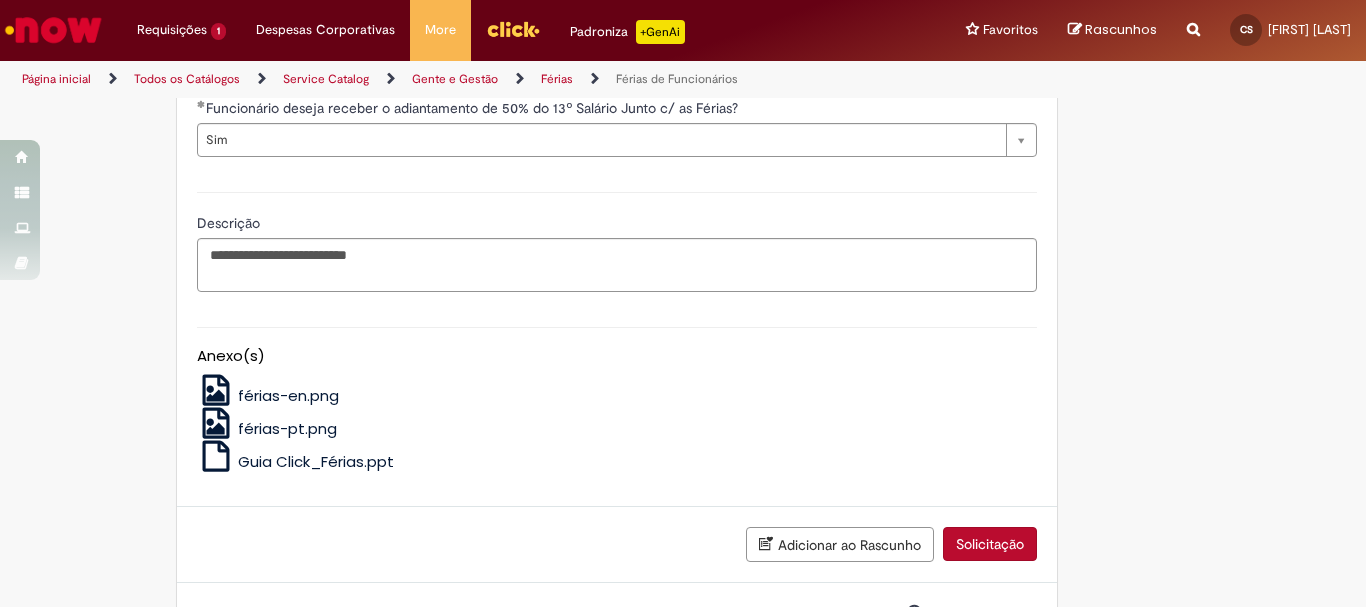 click on "férias-pt.png" at bounding box center [287, 428] 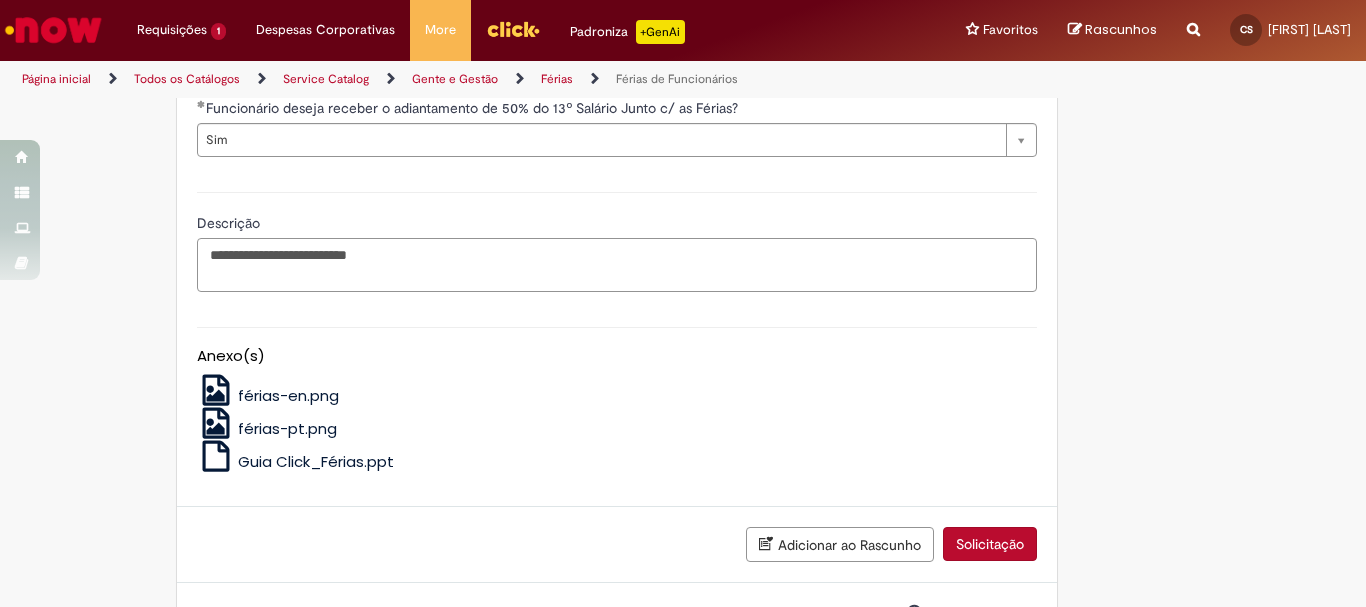 click on "**********" at bounding box center (617, 265) 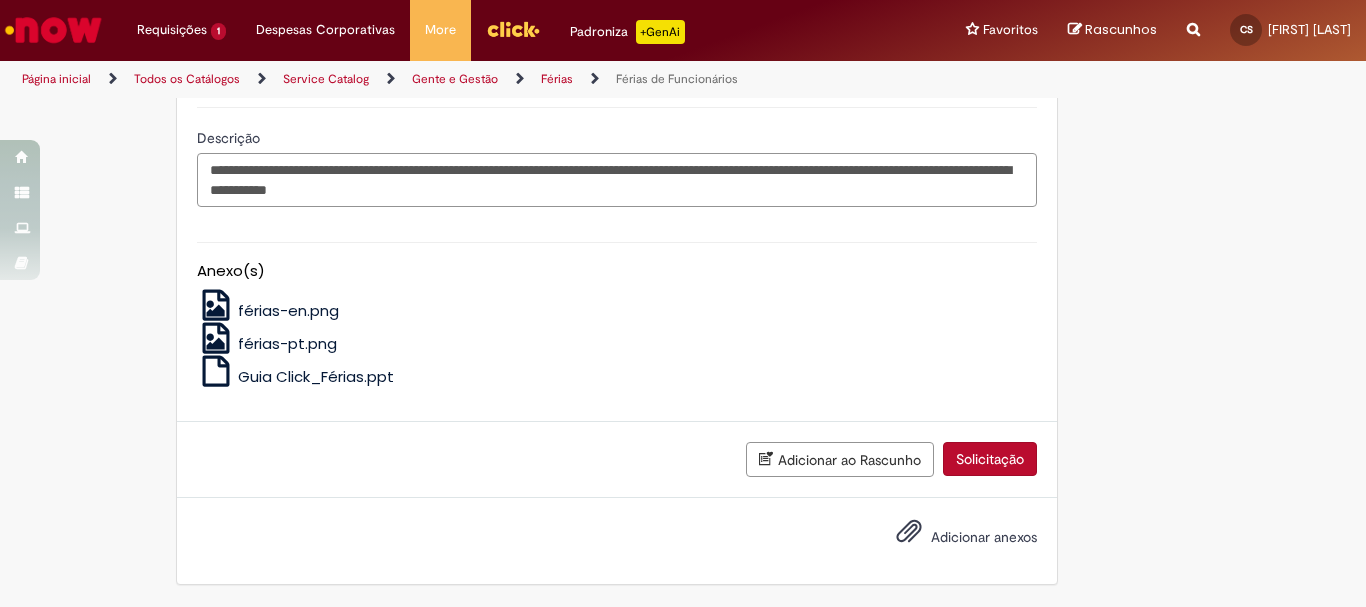 scroll, scrollTop: 1915, scrollLeft: 0, axis: vertical 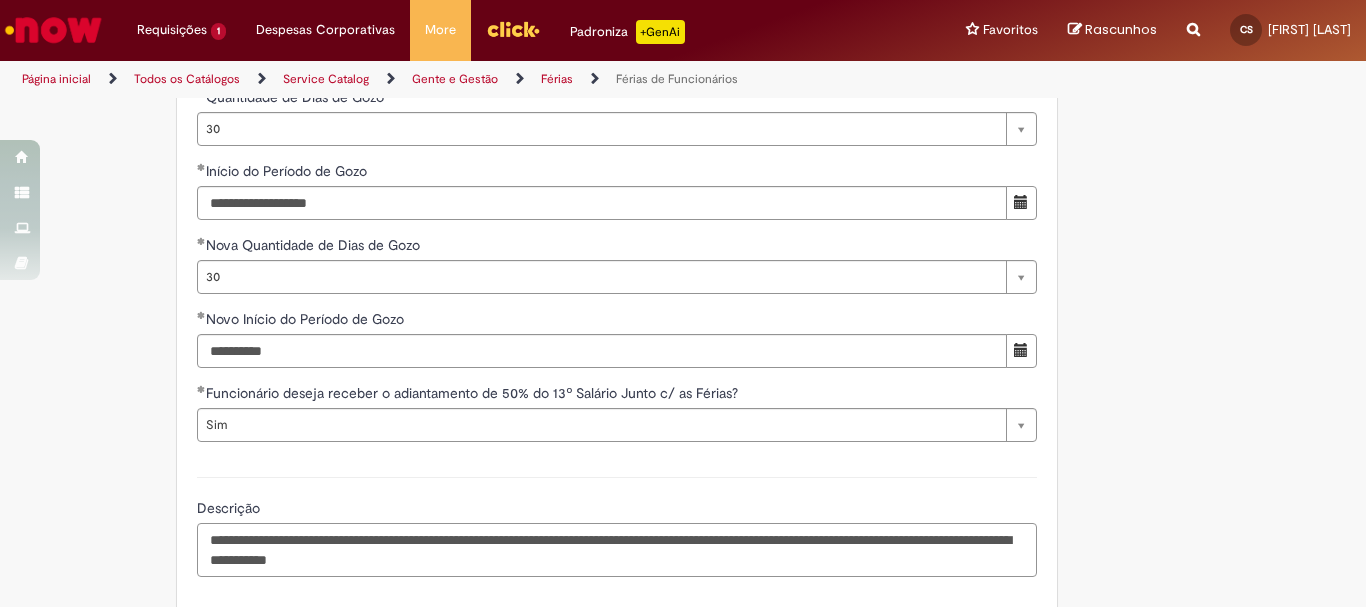 type on "**********" 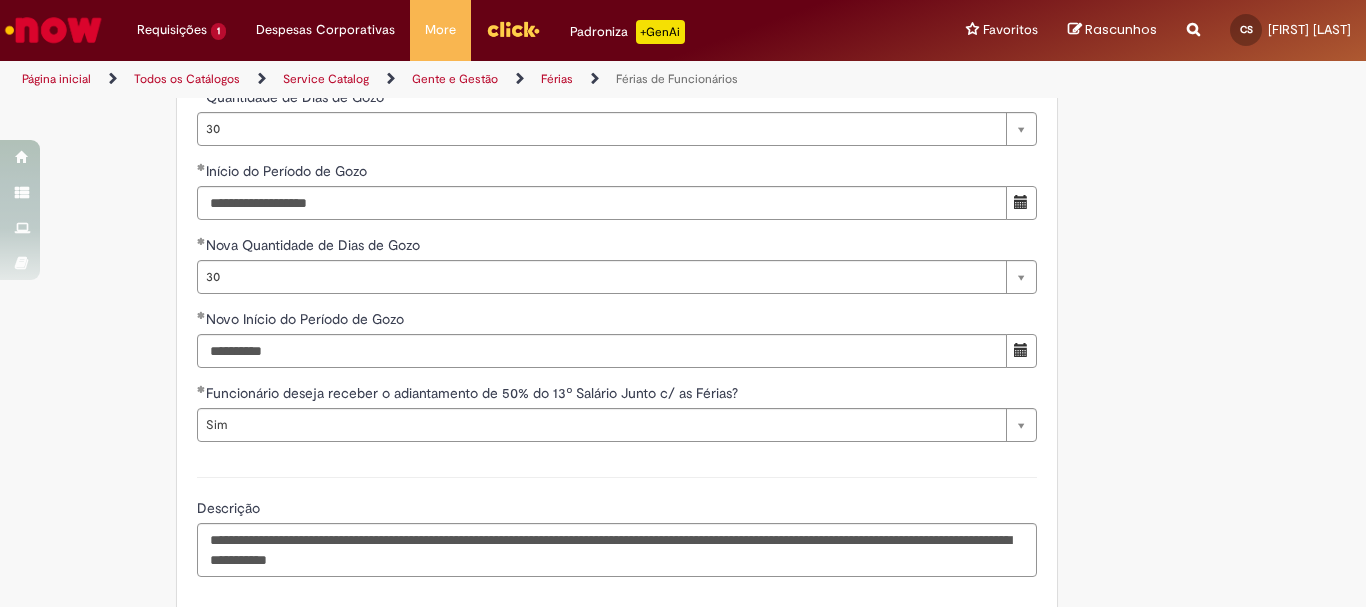click on "Tire dúvidas com LupiAssist    +GenAI
Oi! Eu sou LupiAssist, uma Inteligência Artificial Generativa em constante aprendizado   Meu conteúdo é monitorado para trazer uma melhor experiência
Dúvidas comuns:
Só mais um instante, estou consultando nossas bases de conhecimento  e escrevendo a melhor resposta pra você!
Title
Lorem ipsum dolor sit amet    Fazer uma nova pergunta
Gerei esta resposta utilizando IA Generativa em conjunto com os nossos padrões. Em caso de divergência, os documentos oficiais prevalecerão.
Saiba mais em:
Ou ligue para:
E aí, te ajudei?
Sim, obrigado!" at bounding box center (683, -419) 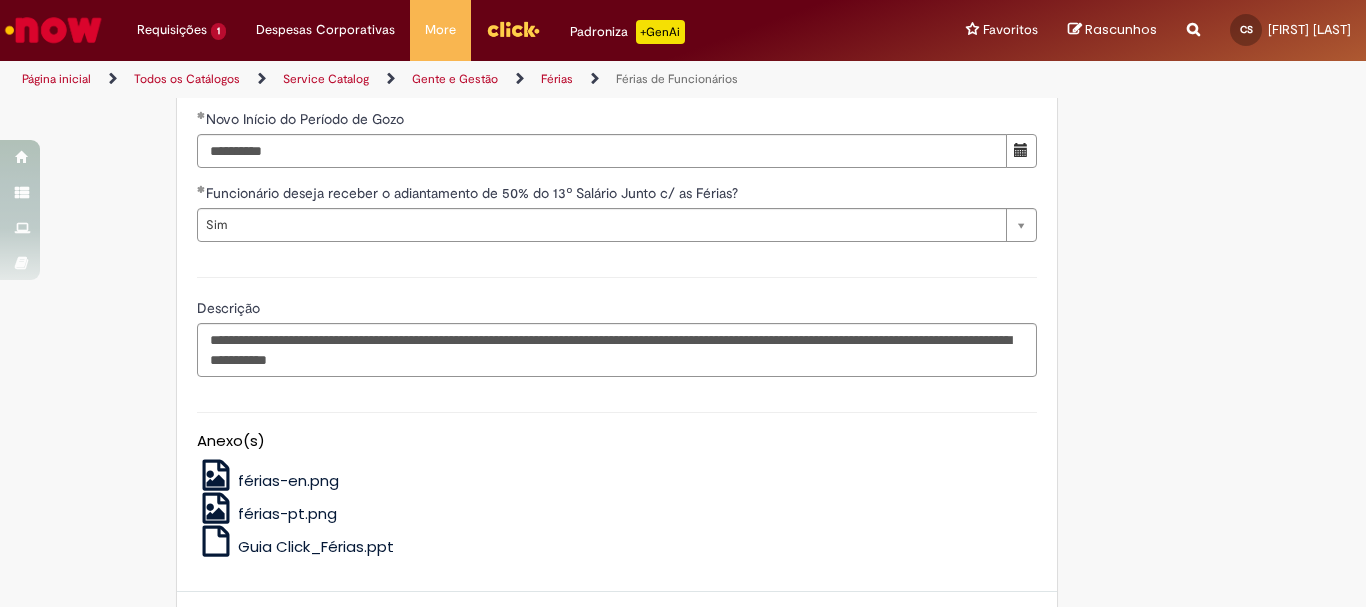 scroll, scrollTop: 2315, scrollLeft: 0, axis: vertical 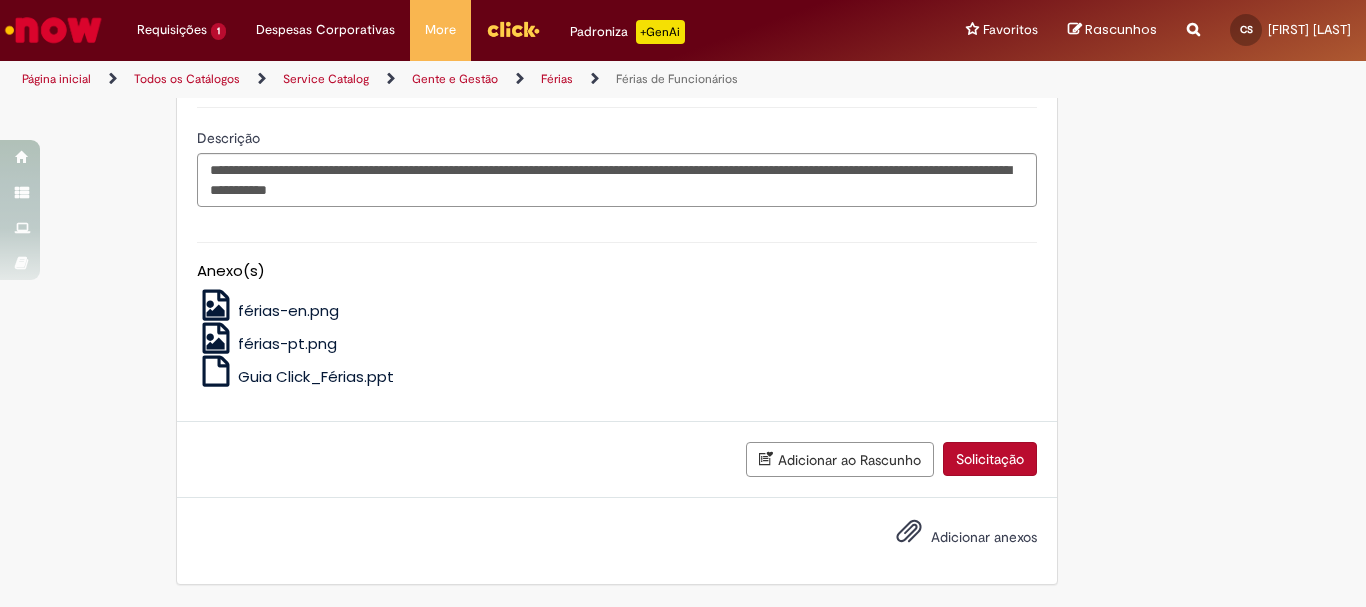 click on "Solicitação" at bounding box center (990, 459) 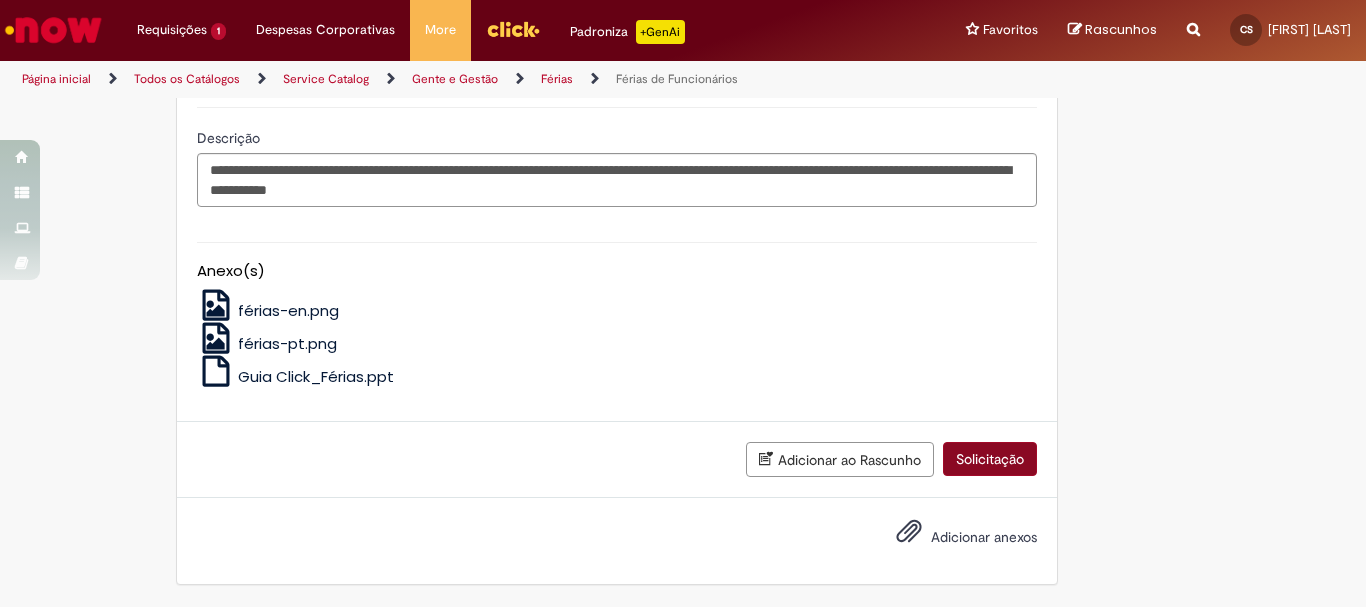 scroll, scrollTop: 2269, scrollLeft: 0, axis: vertical 